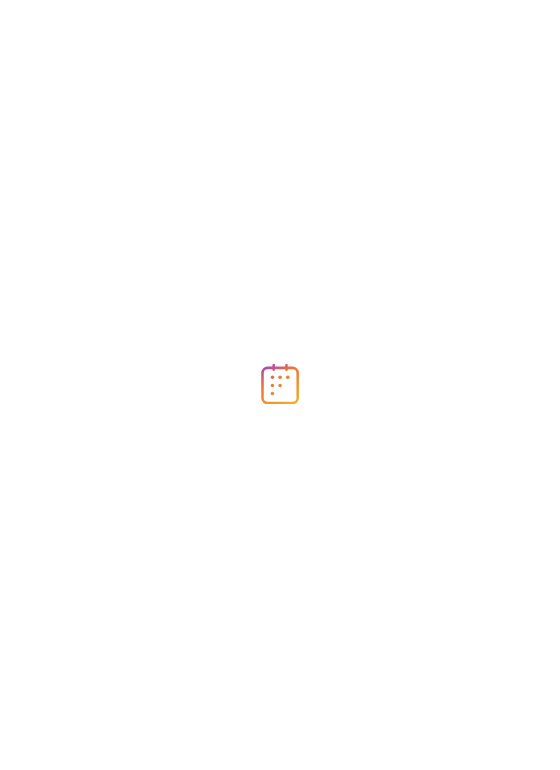scroll, scrollTop: 0, scrollLeft: 0, axis: both 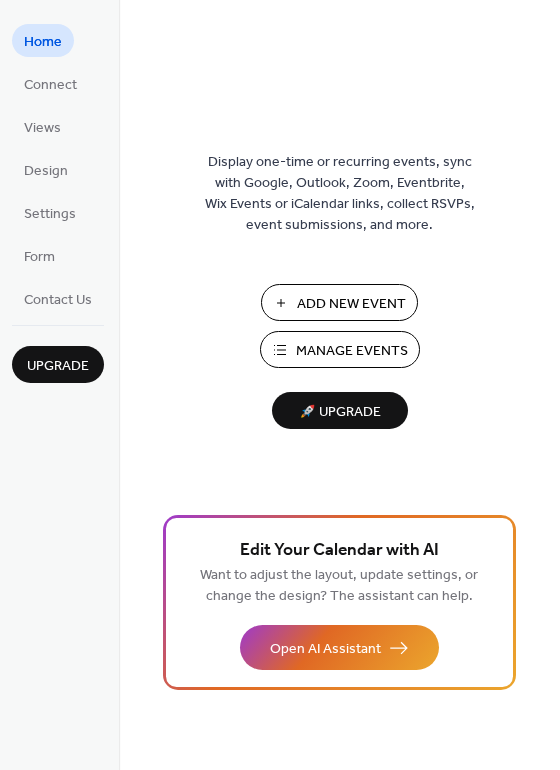 click on "Manage Events" at bounding box center [352, 351] 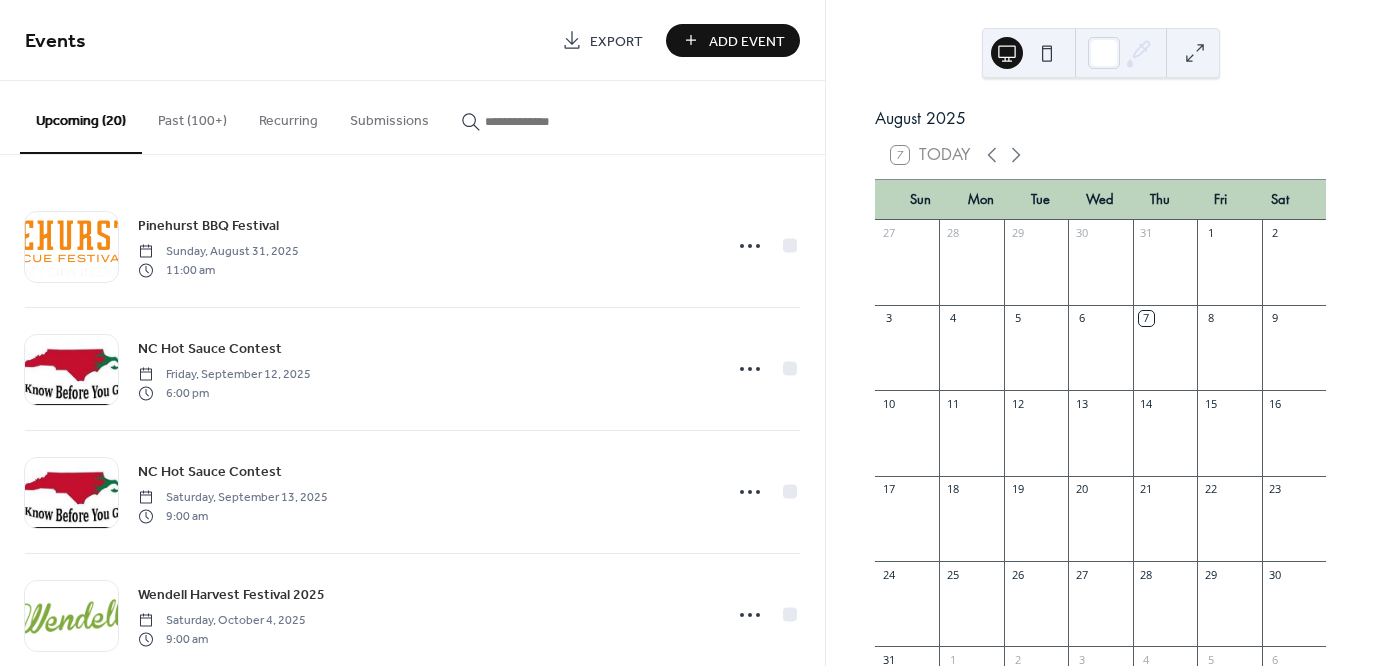 scroll, scrollTop: 0, scrollLeft: 0, axis: both 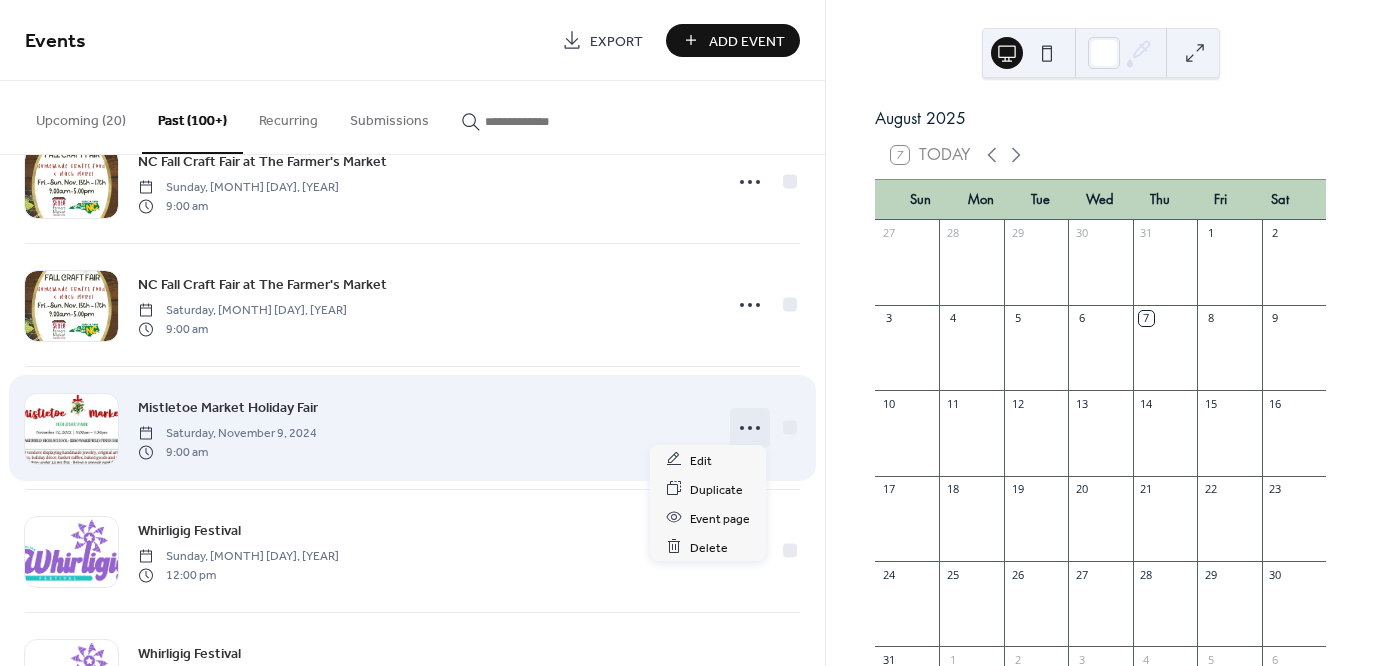 click 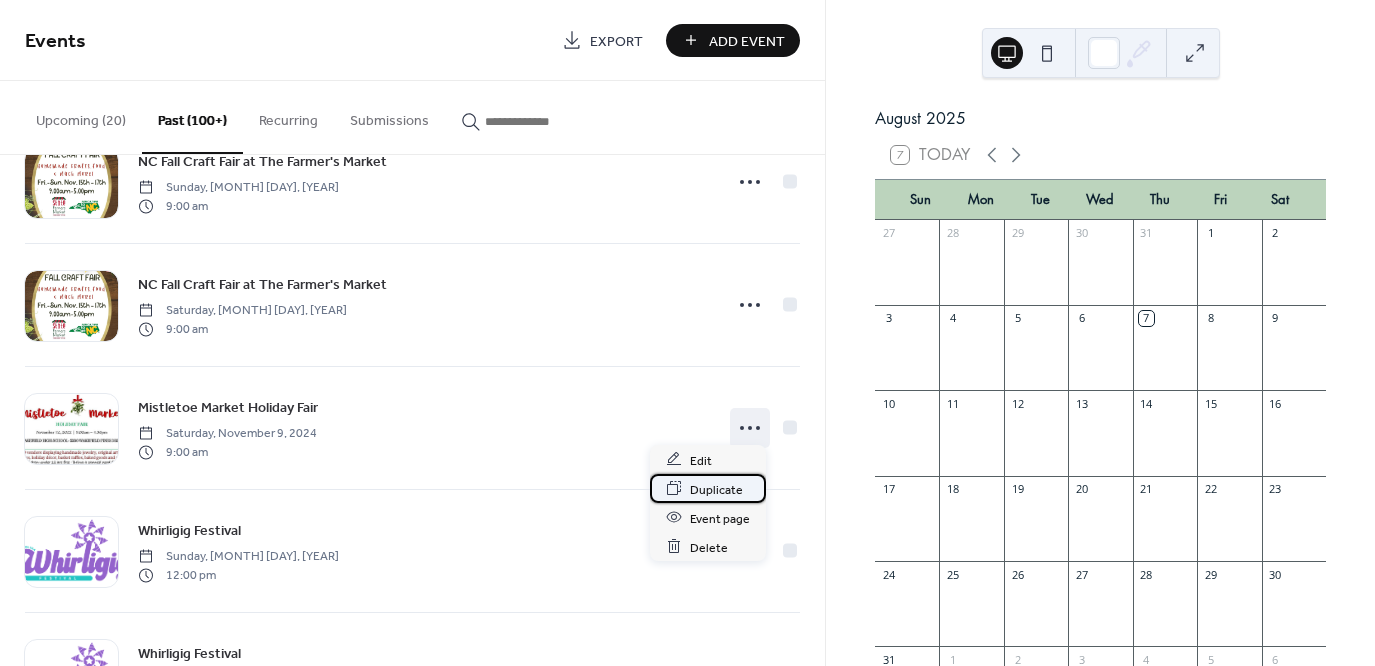 click on "Duplicate" at bounding box center (716, 489) 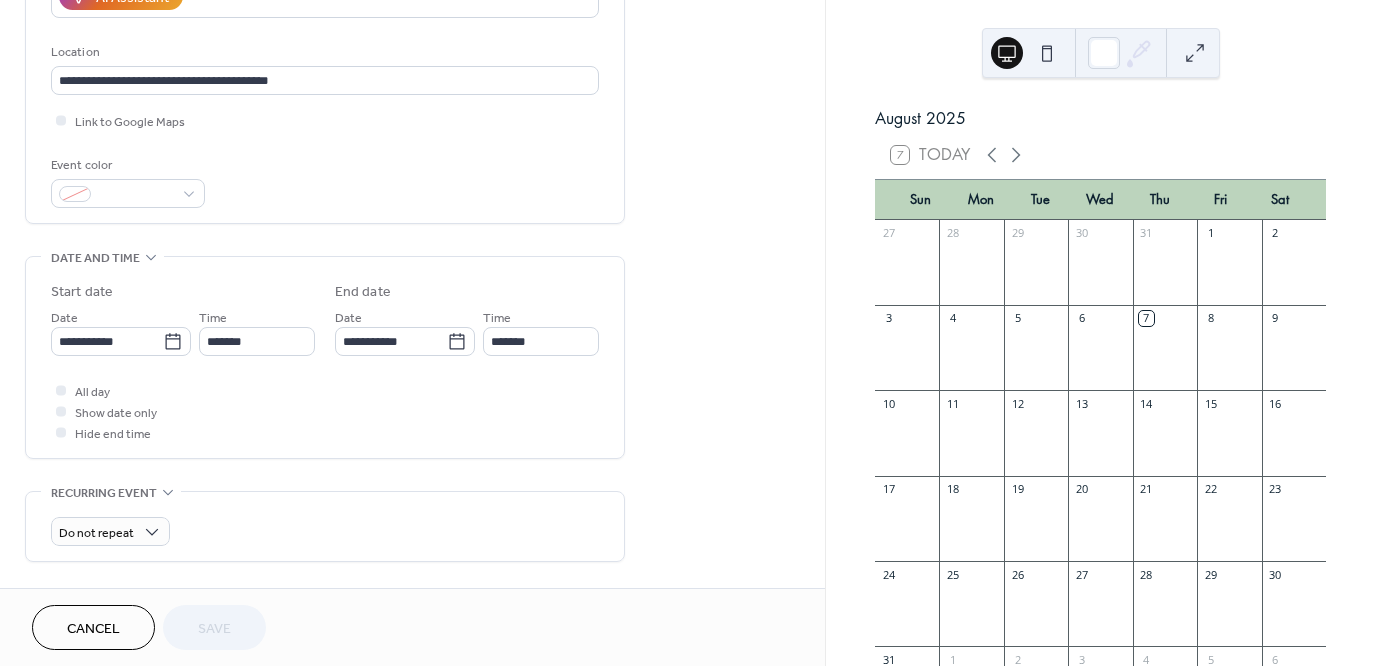 scroll, scrollTop: 400, scrollLeft: 0, axis: vertical 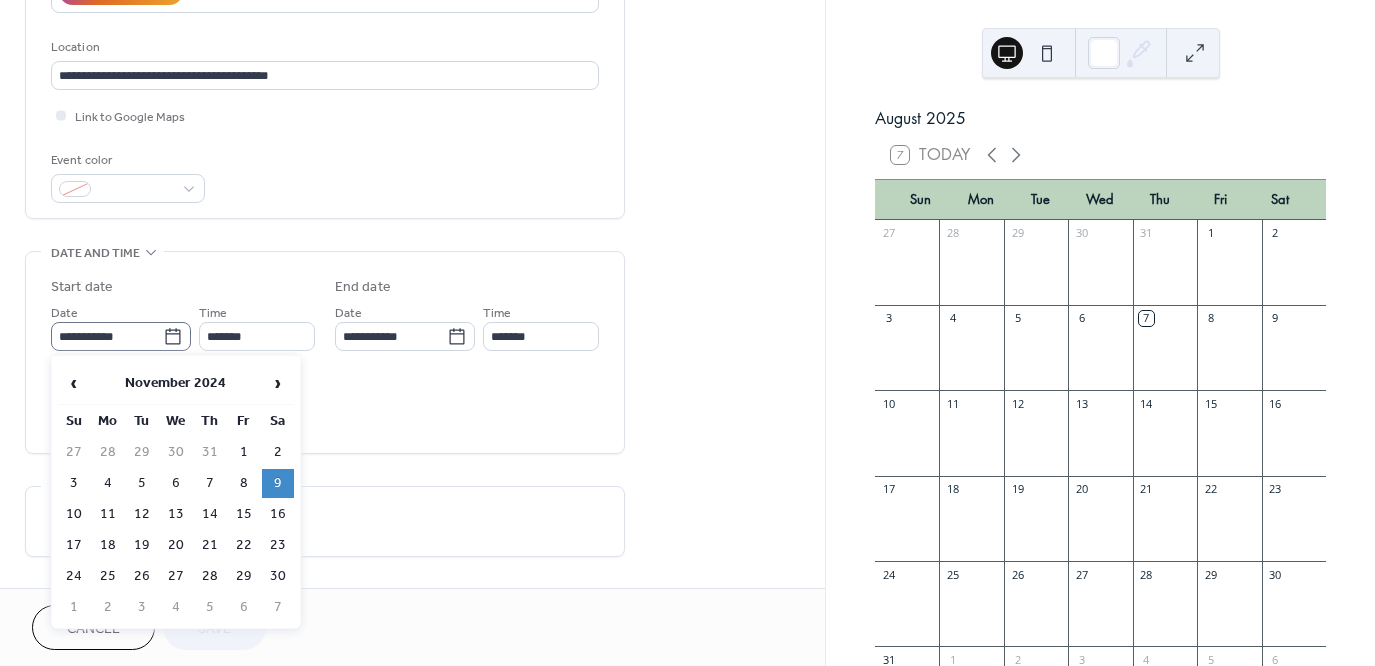 click 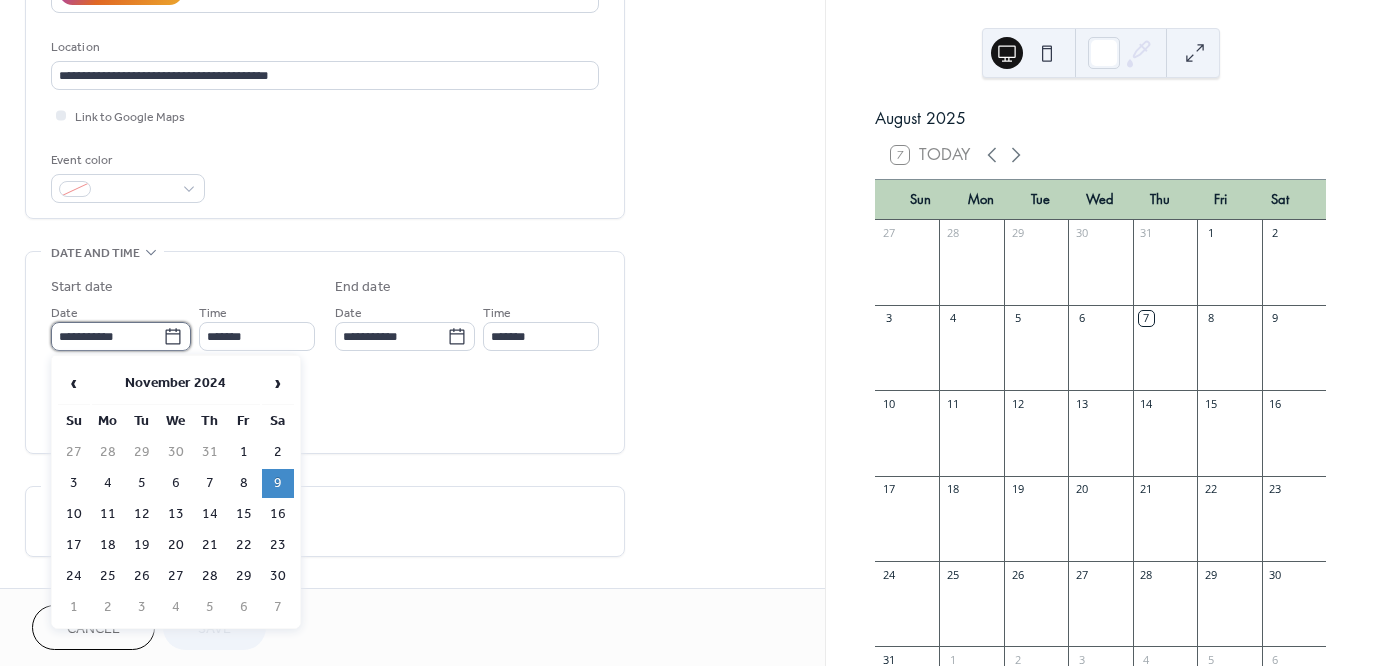 click on "**********" at bounding box center [107, 336] 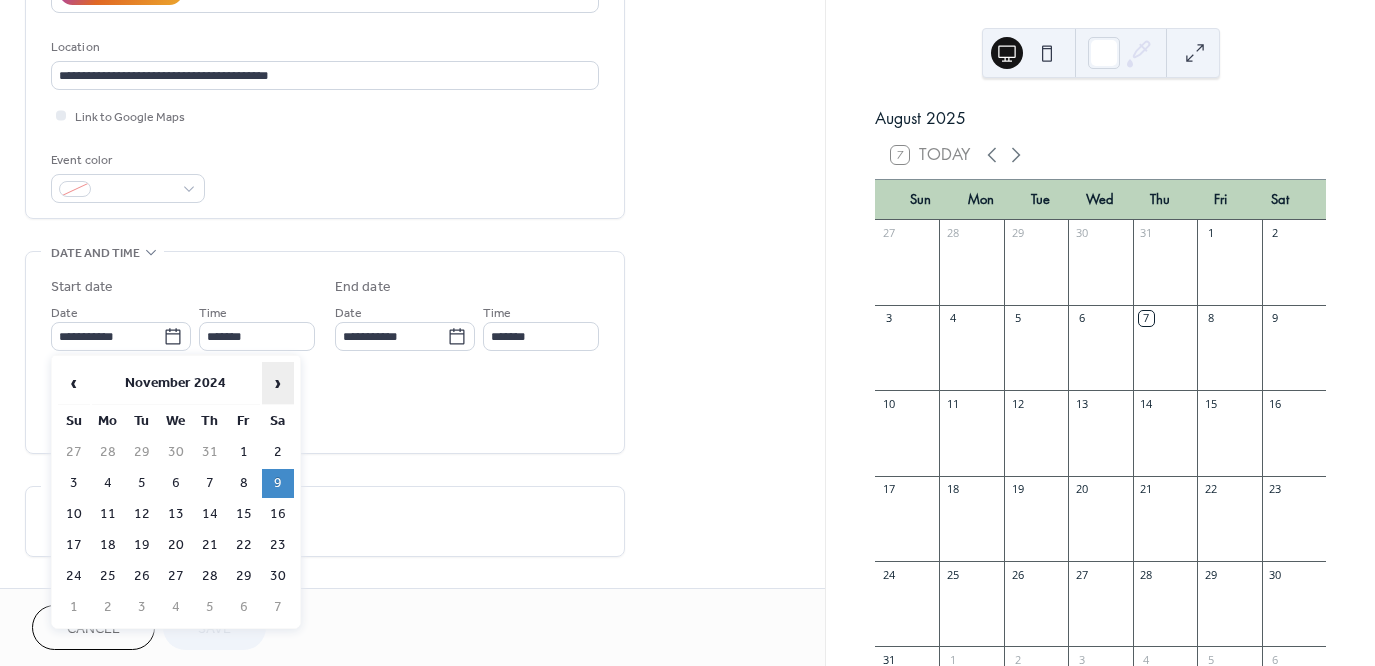 click on "›" at bounding box center (278, 383) 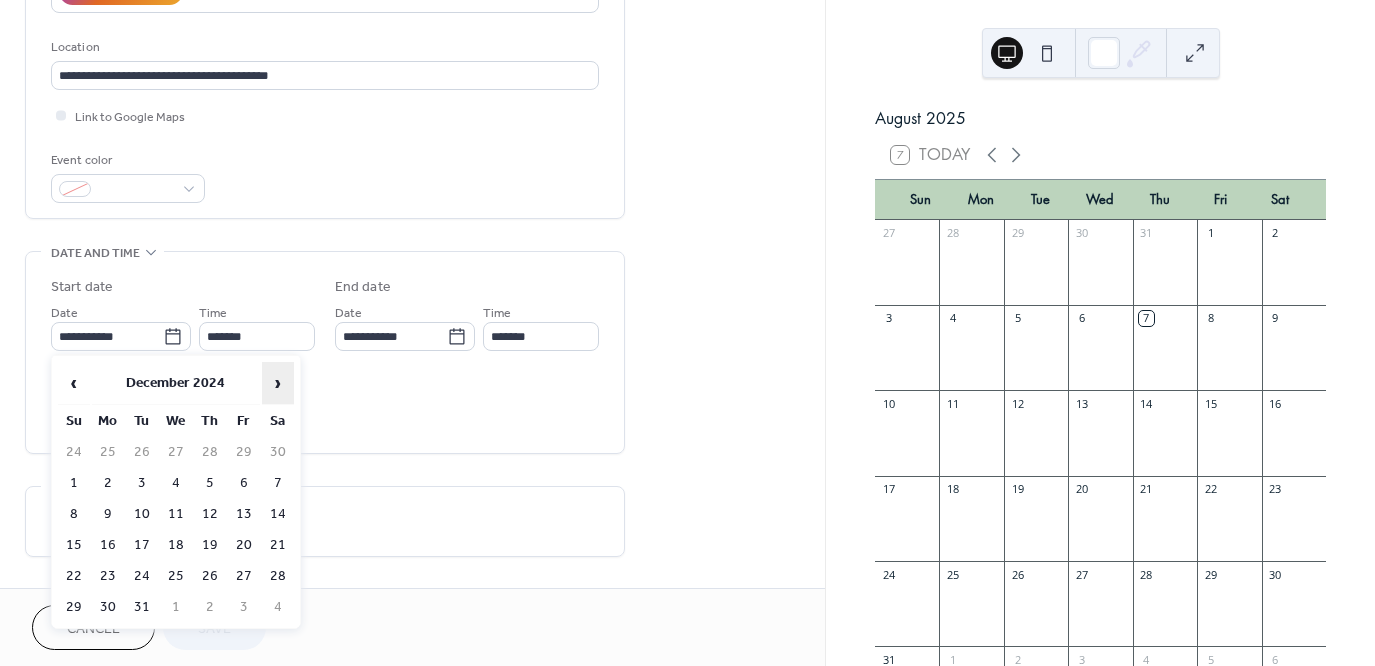 click on "›" at bounding box center (278, 383) 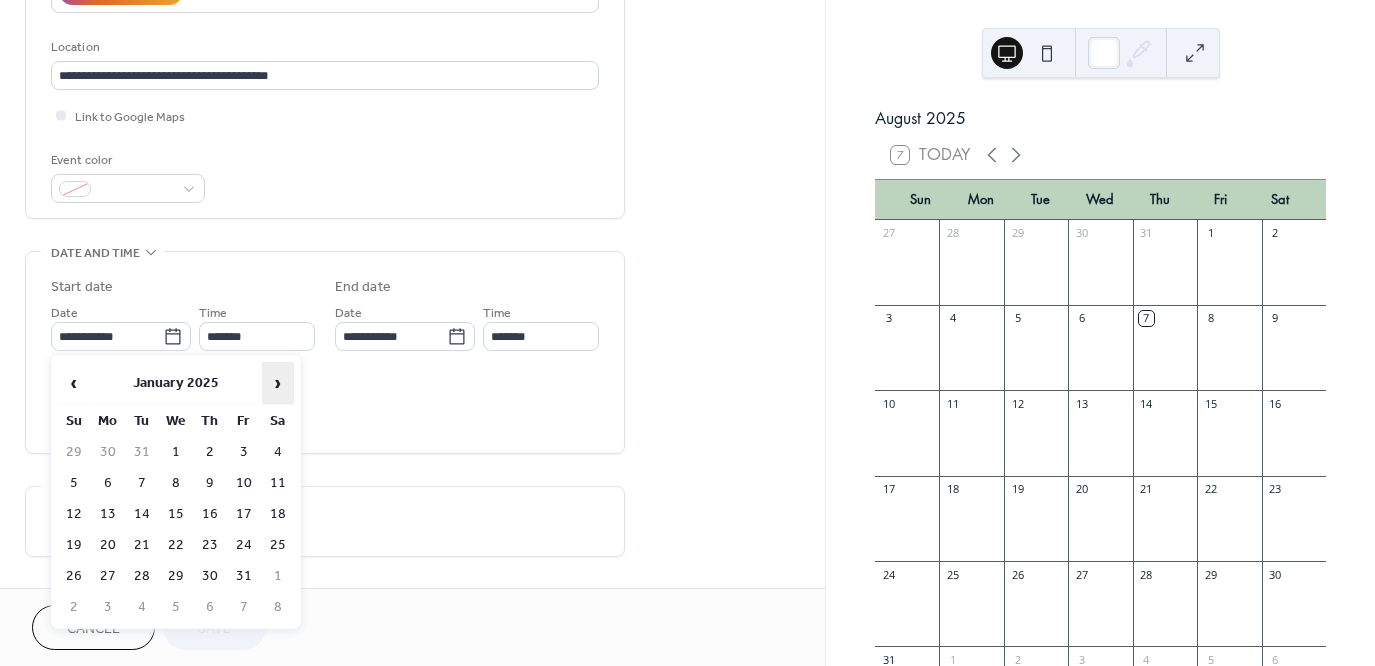 click on "›" at bounding box center [278, 383] 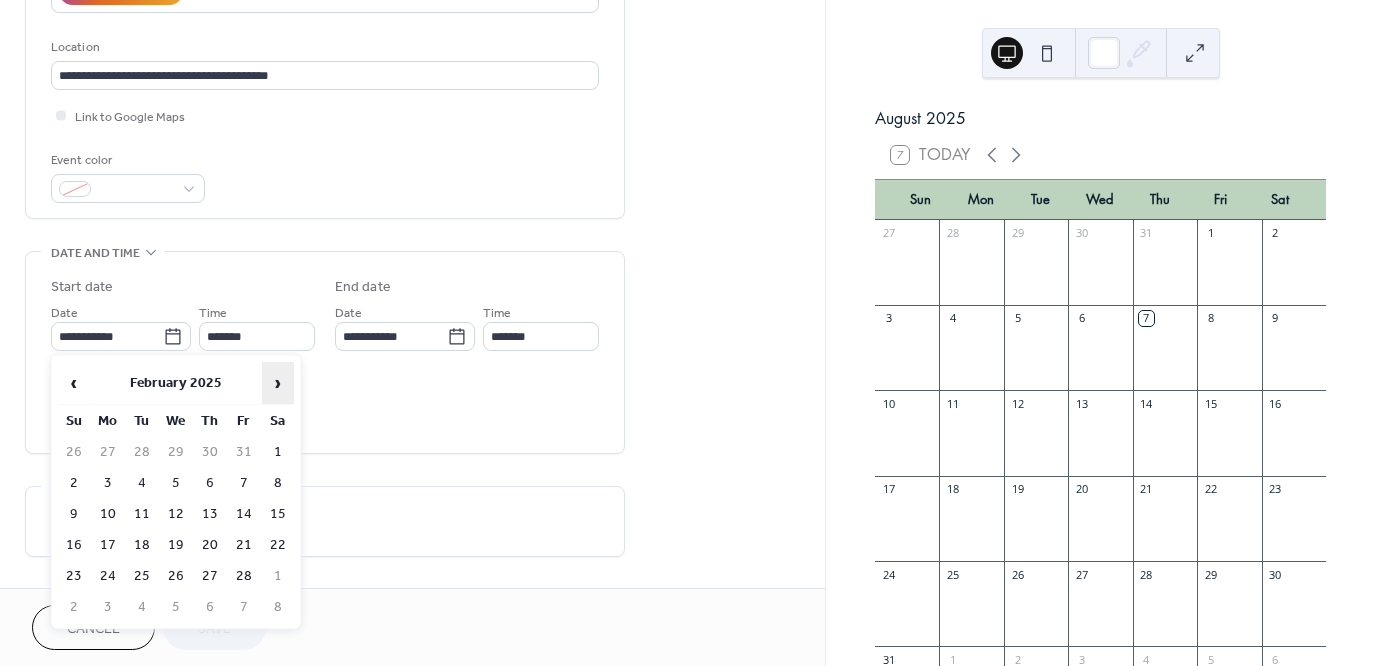 click on "›" at bounding box center [278, 383] 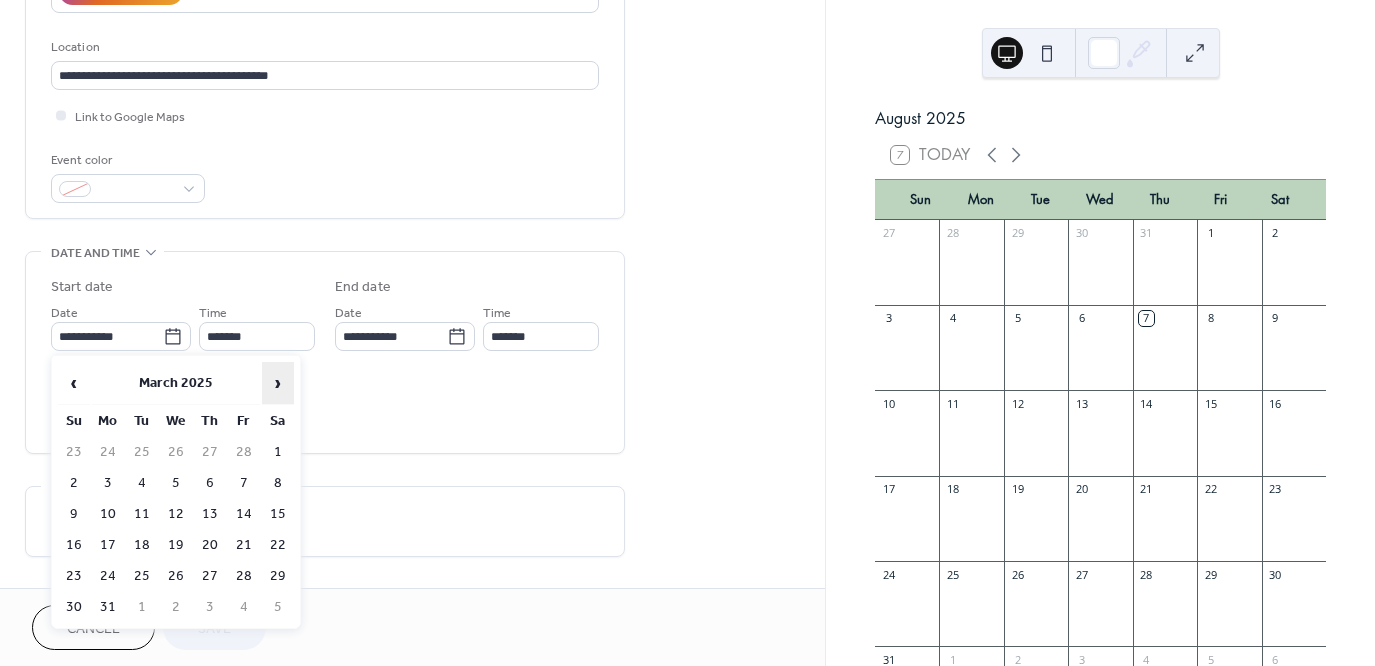 click on "›" at bounding box center [278, 383] 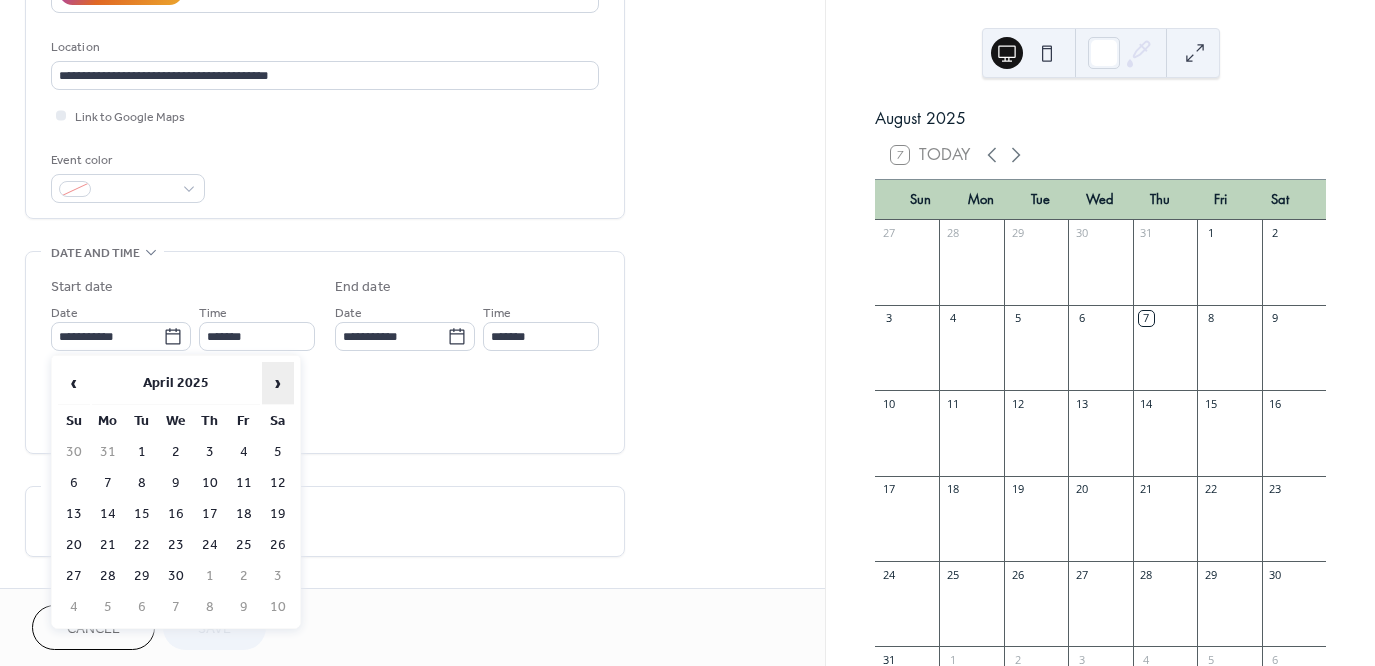 click on "›" at bounding box center (278, 383) 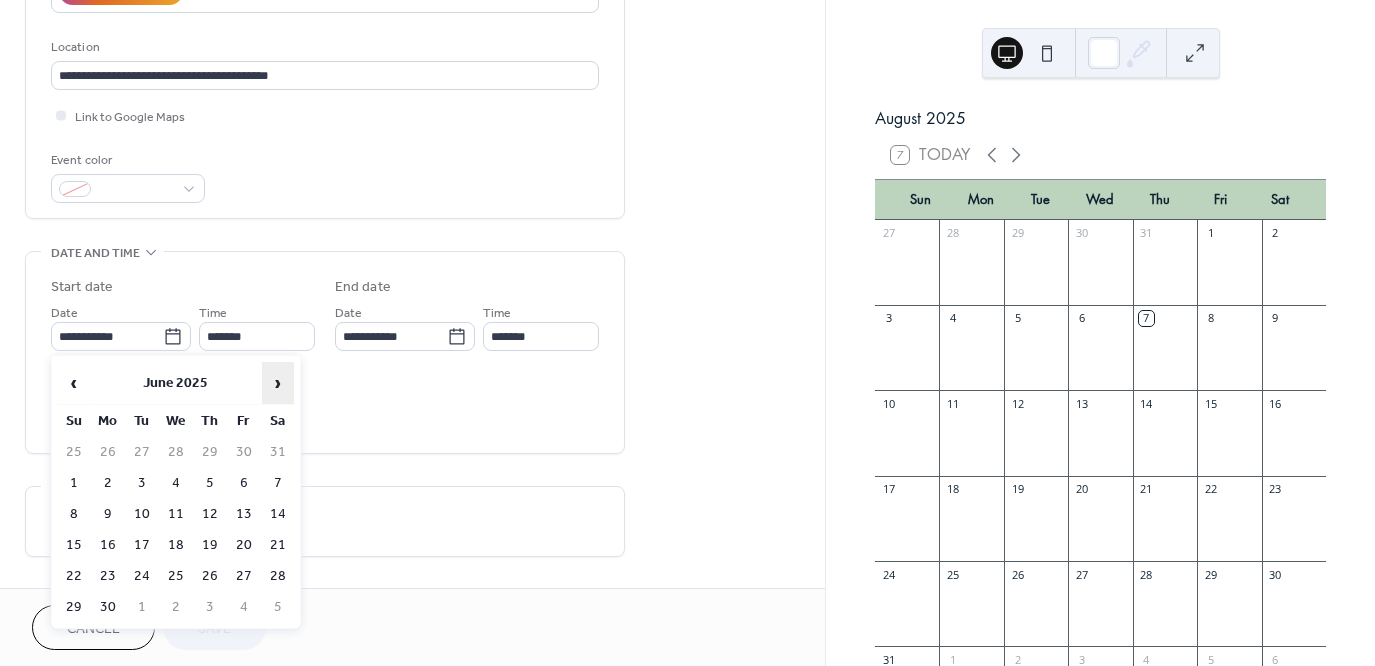 click on "›" at bounding box center [278, 383] 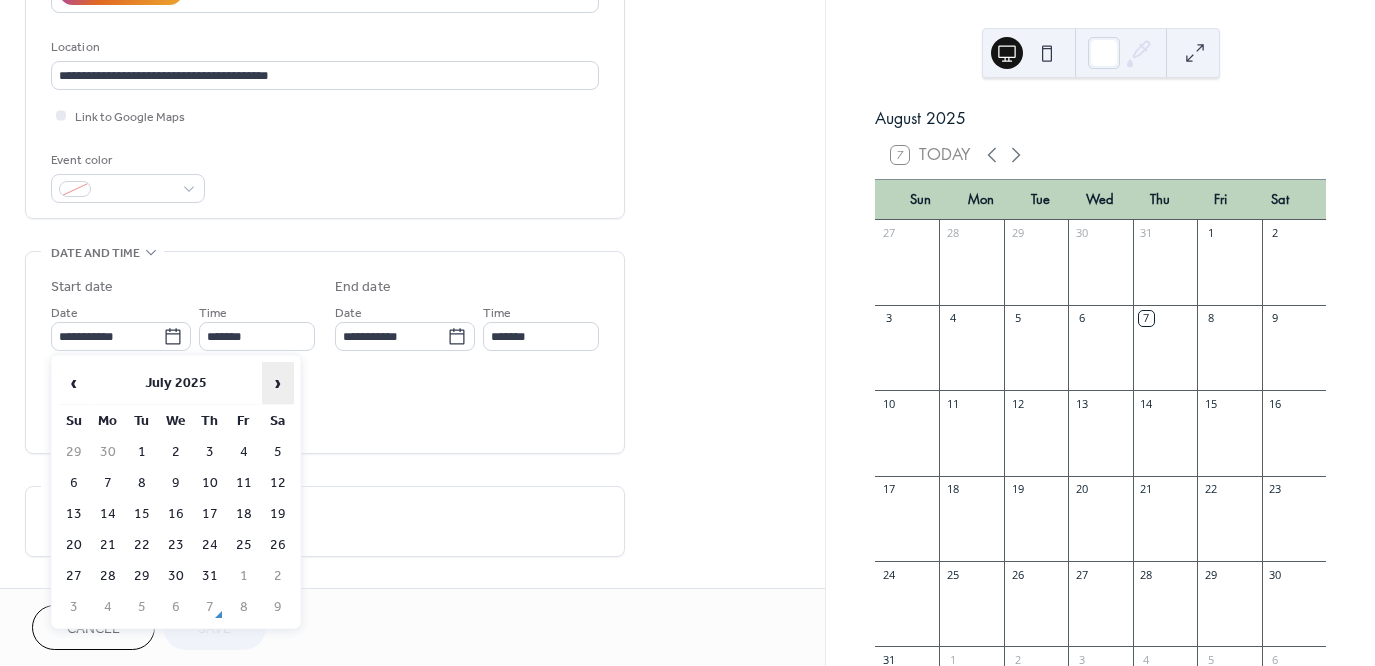 click on "›" at bounding box center (278, 383) 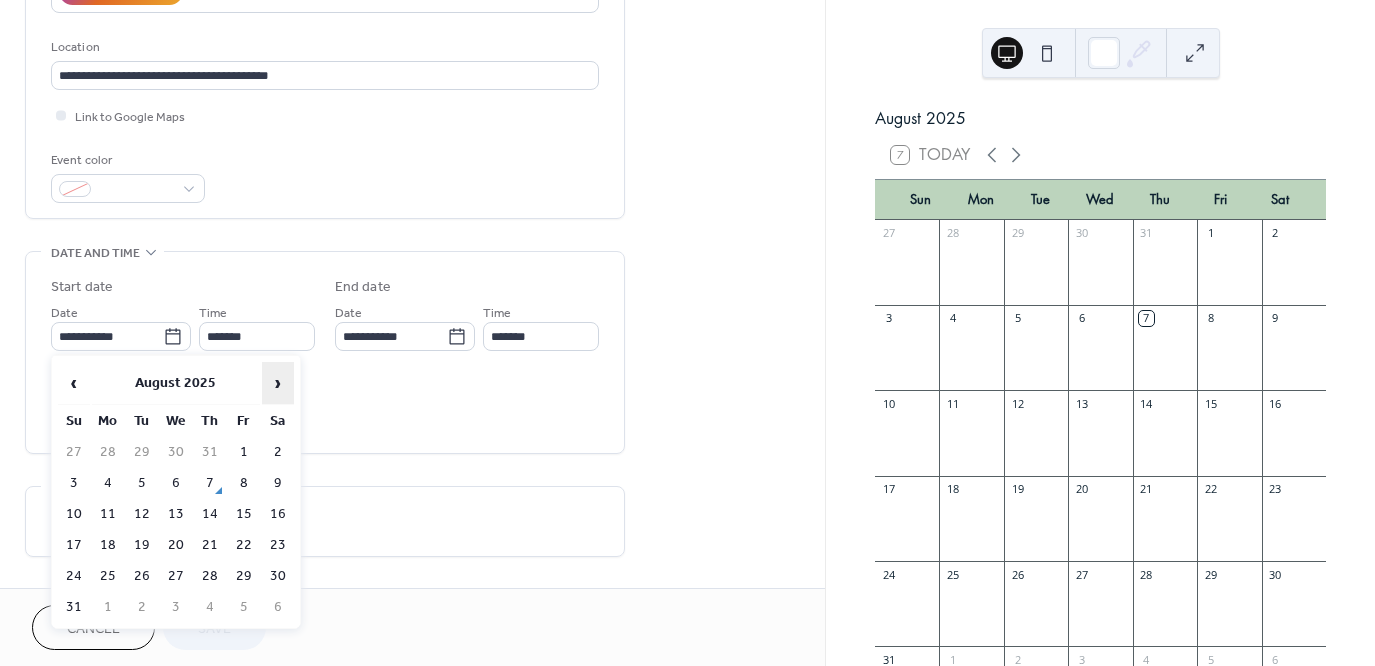 click on "›" at bounding box center [278, 383] 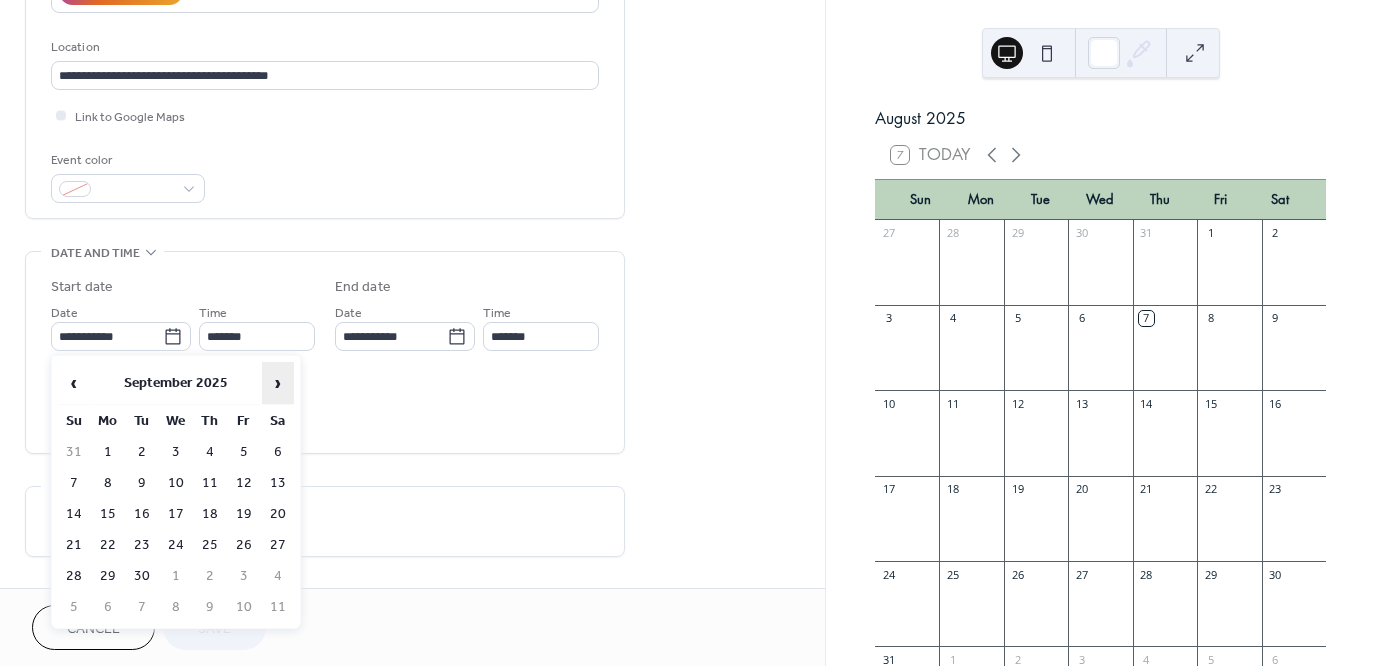click on "›" at bounding box center [278, 383] 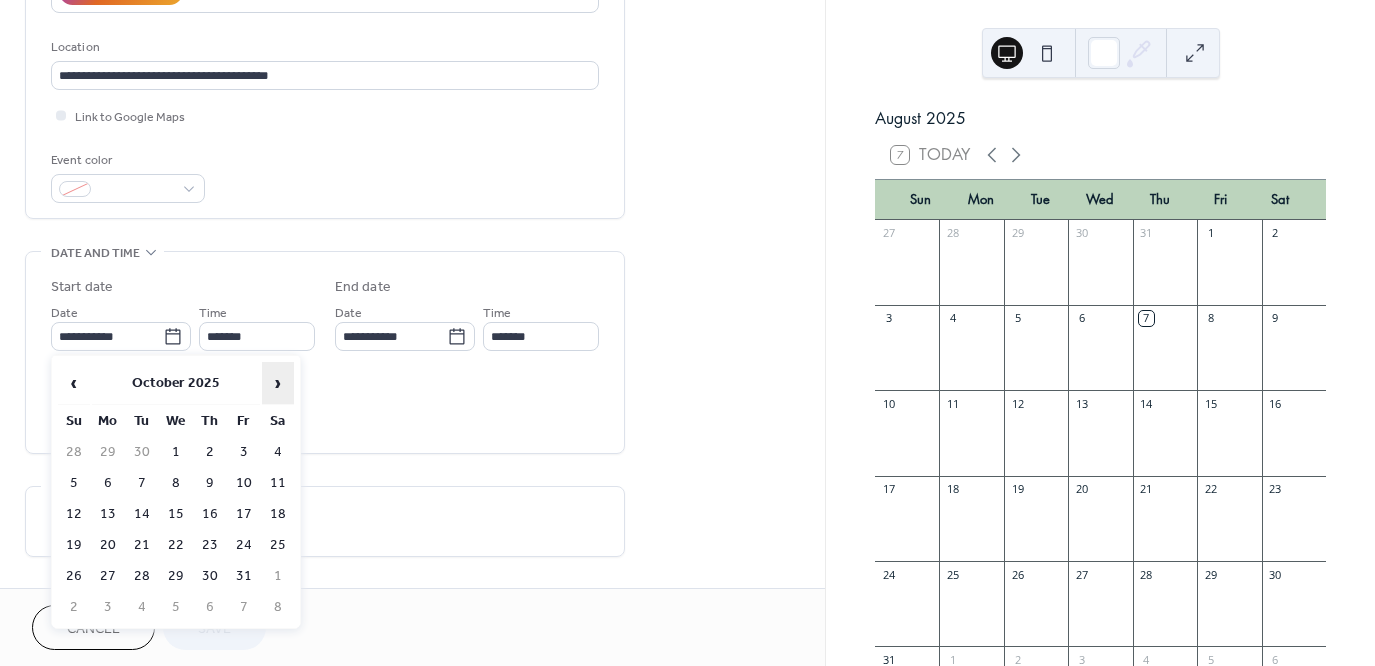 click on "›" at bounding box center (278, 383) 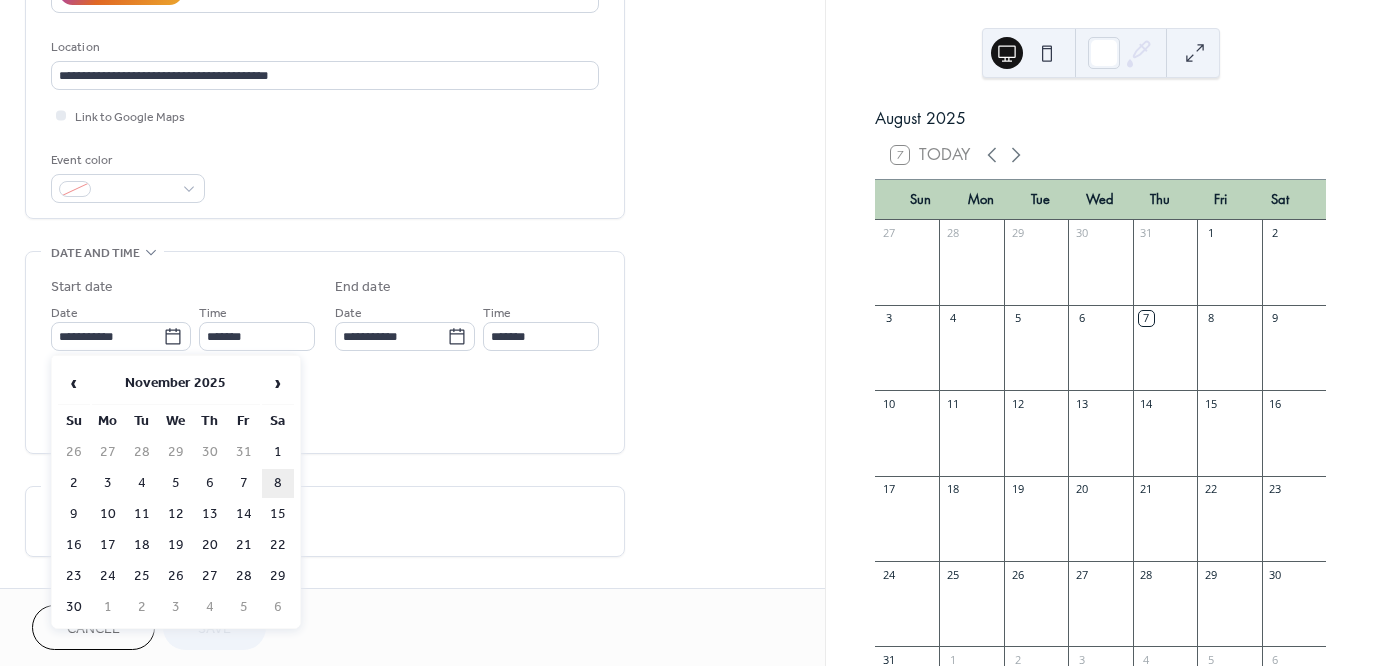 click on "8" at bounding box center (278, 483) 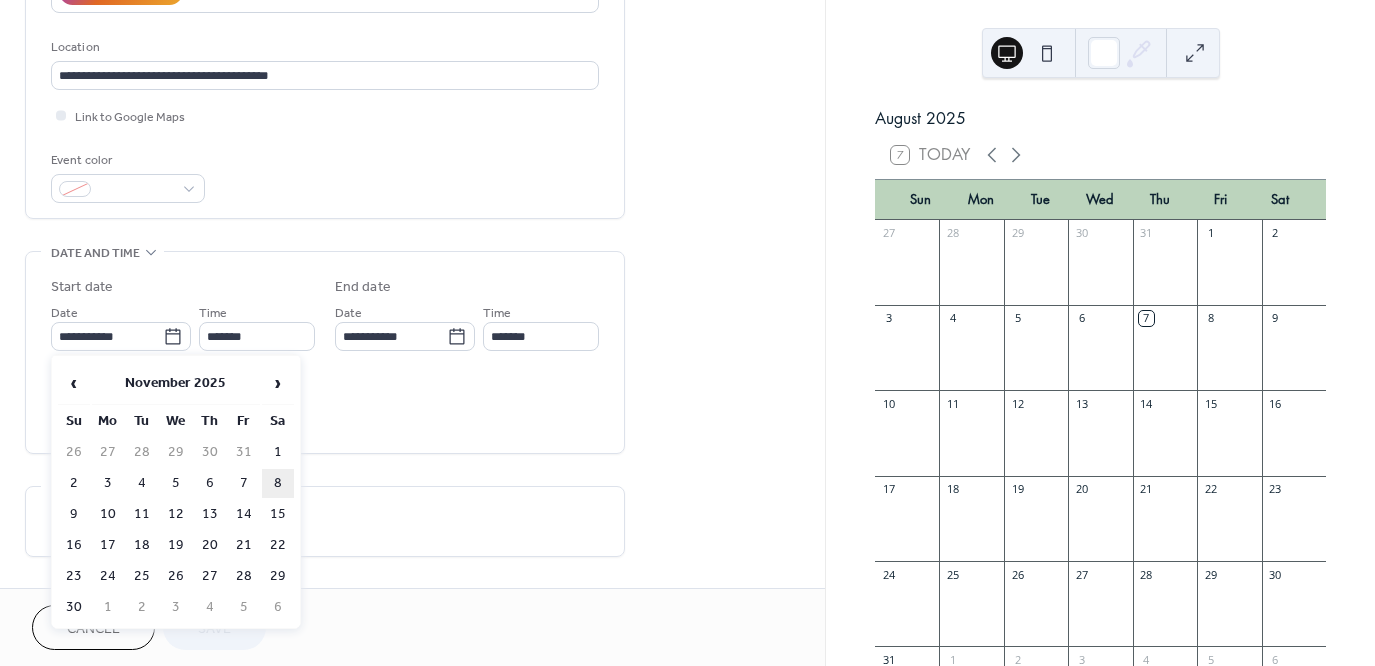 type on "**********" 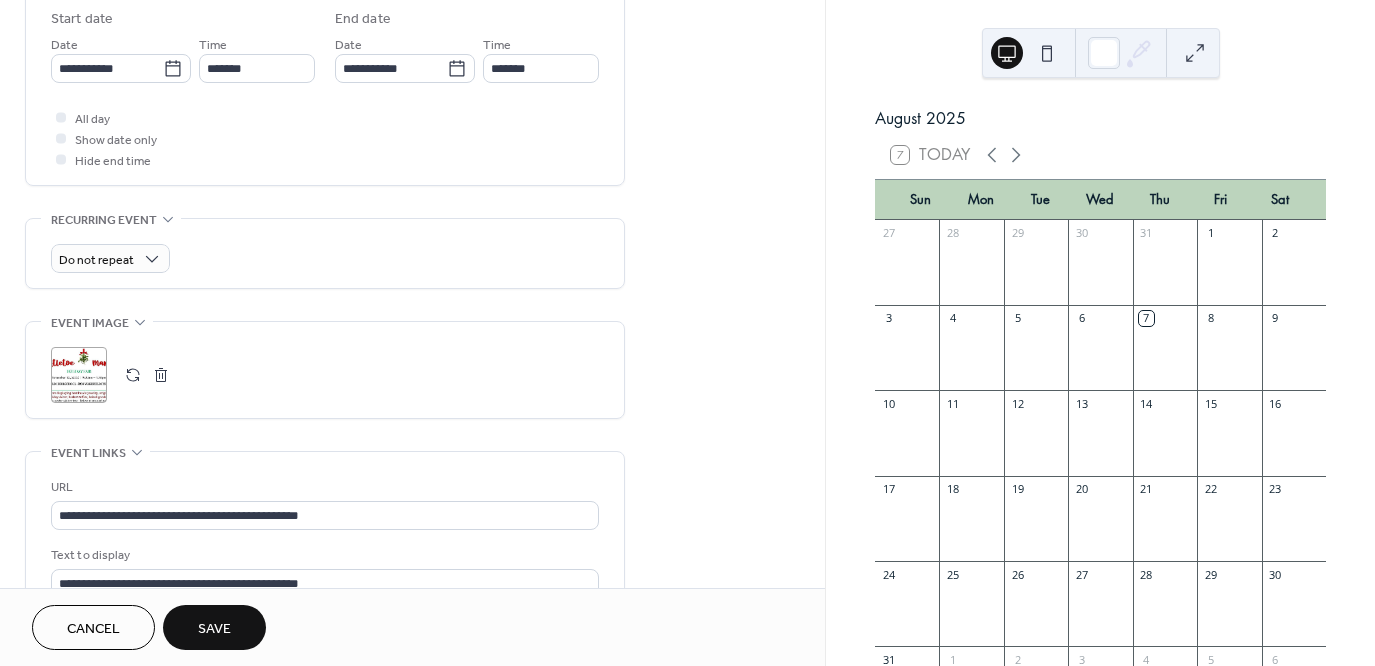 scroll, scrollTop: 695, scrollLeft: 0, axis: vertical 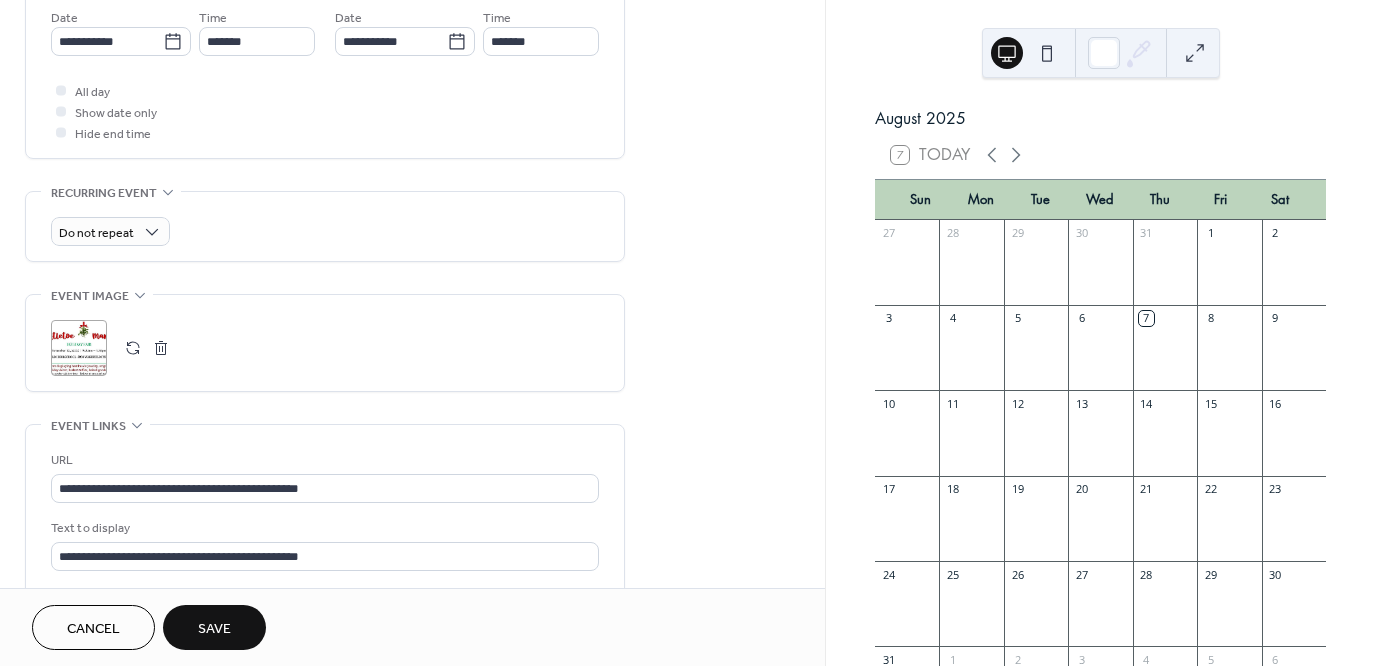 click on "Save" at bounding box center [214, 629] 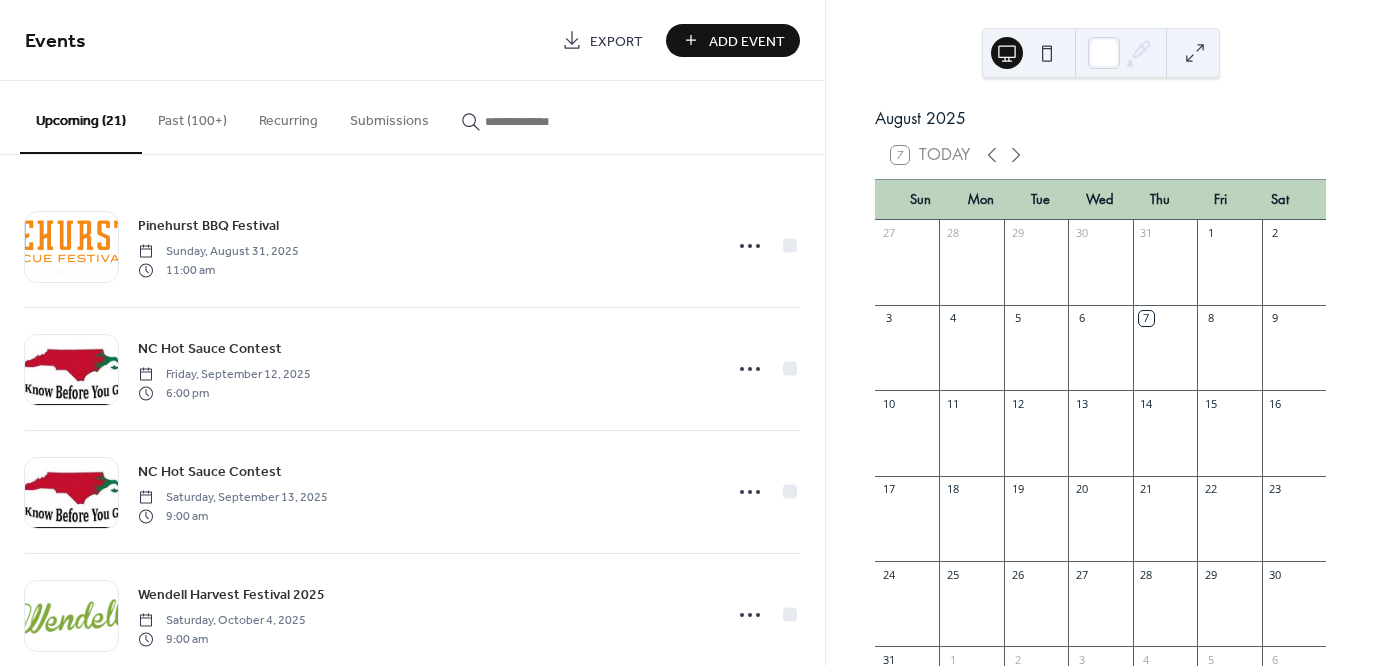 click on "Past (100+)" at bounding box center (192, 116) 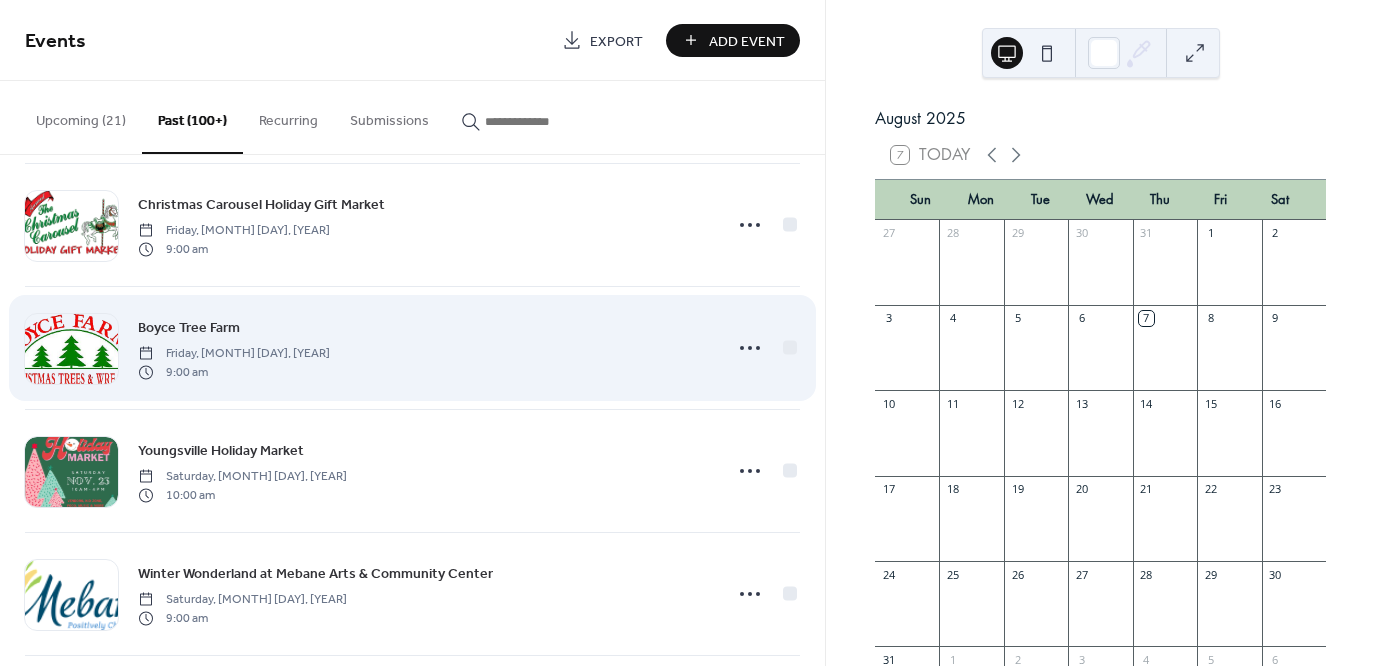scroll, scrollTop: 3100, scrollLeft: 0, axis: vertical 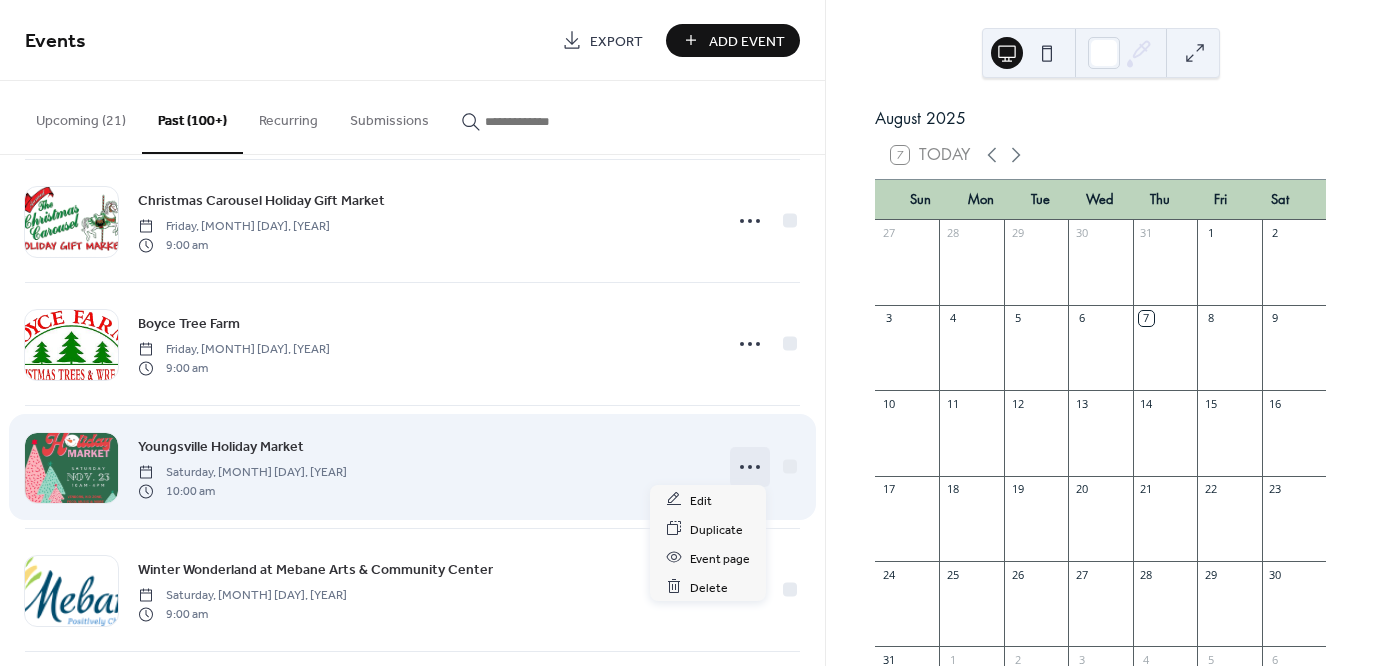click 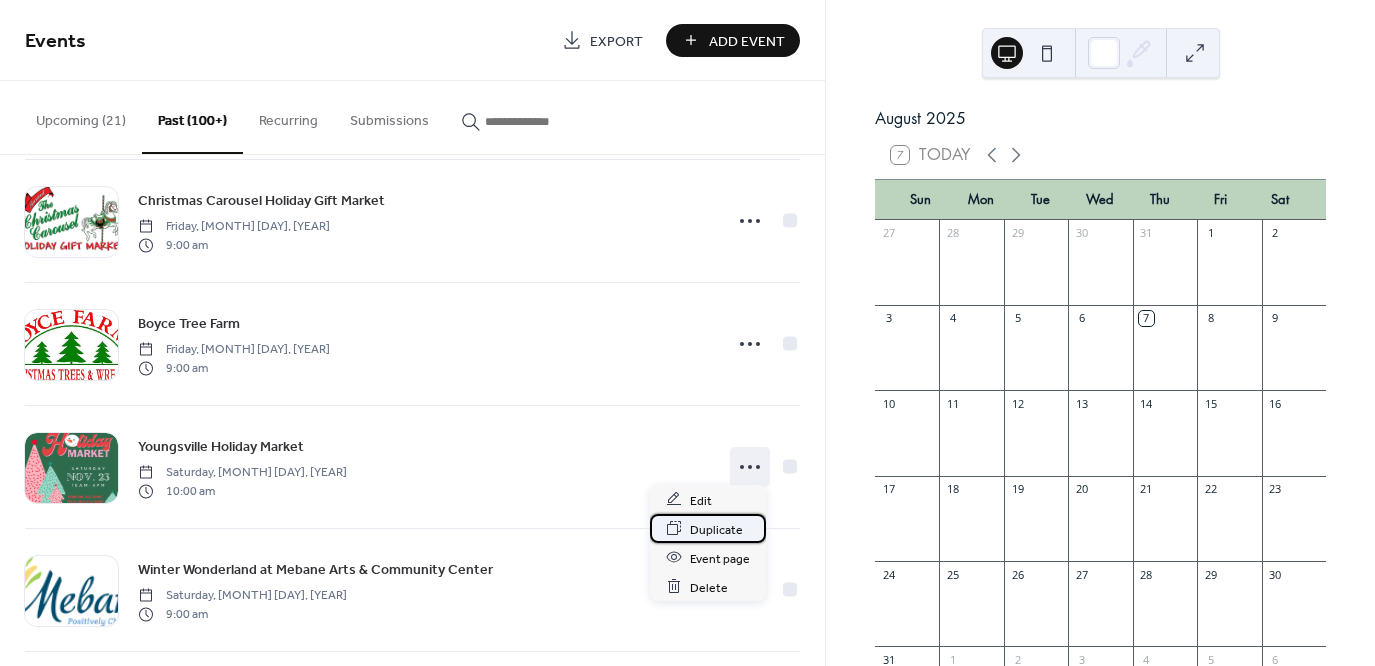 click on "Duplicate" at bounding box center [716, 529] 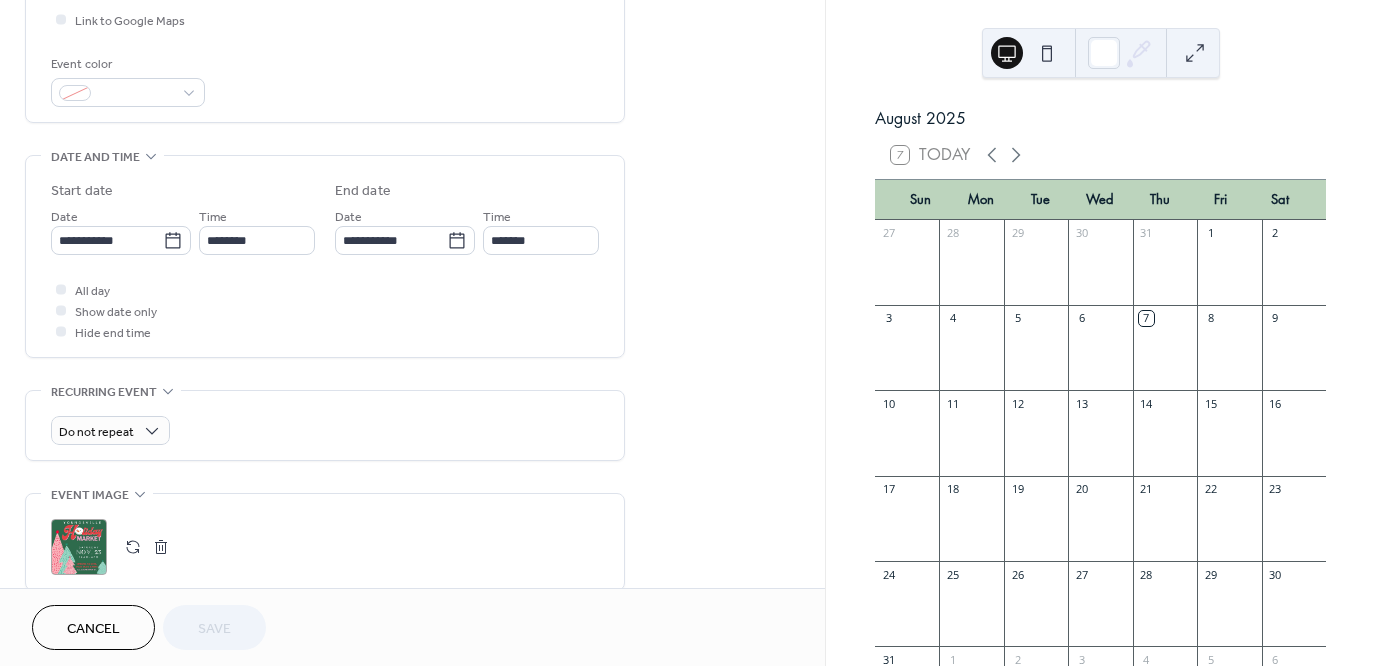 scroll, scrollTop: 500, scrollLeft: 0, axis: vertical 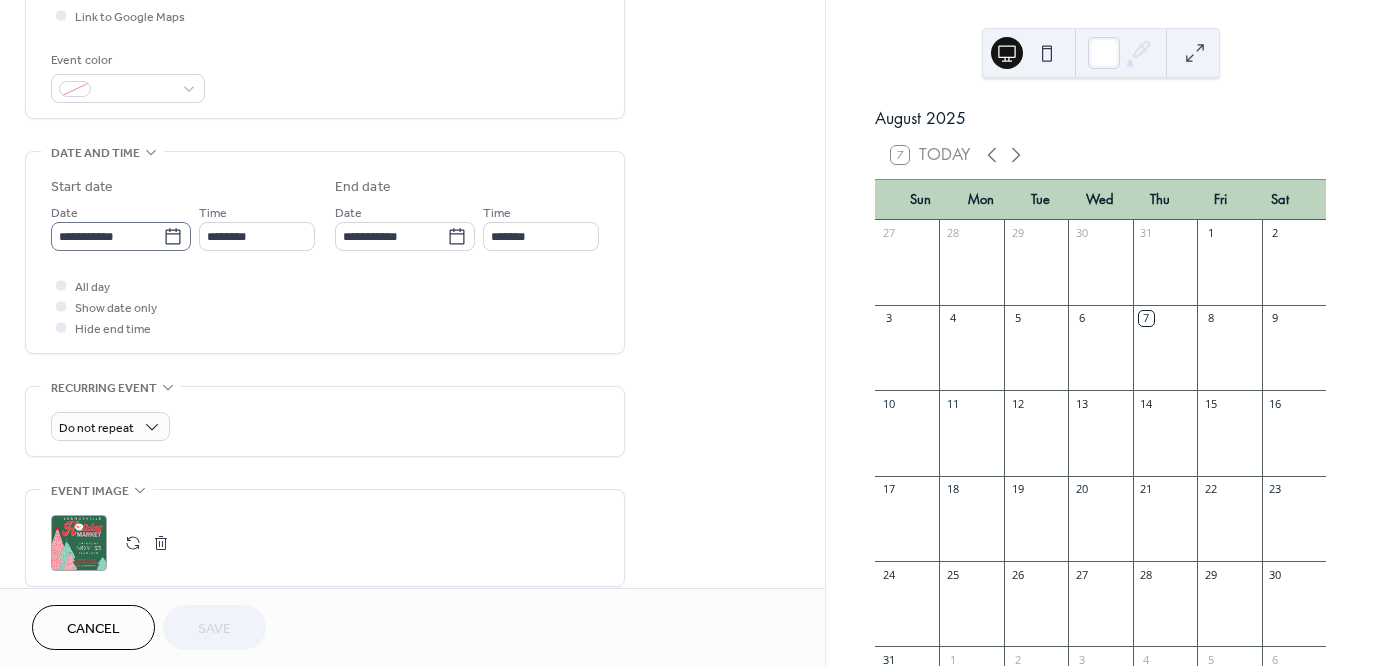 click 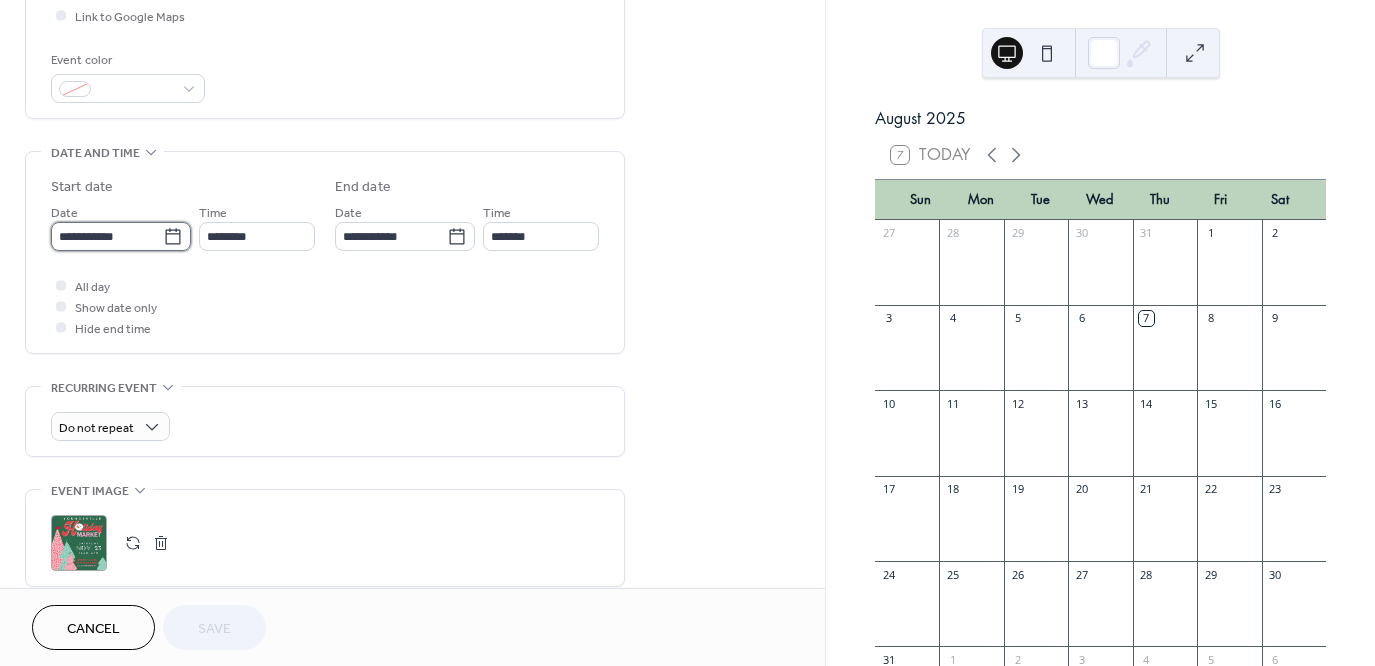 click on "**********" at bounding box center (107, 236) 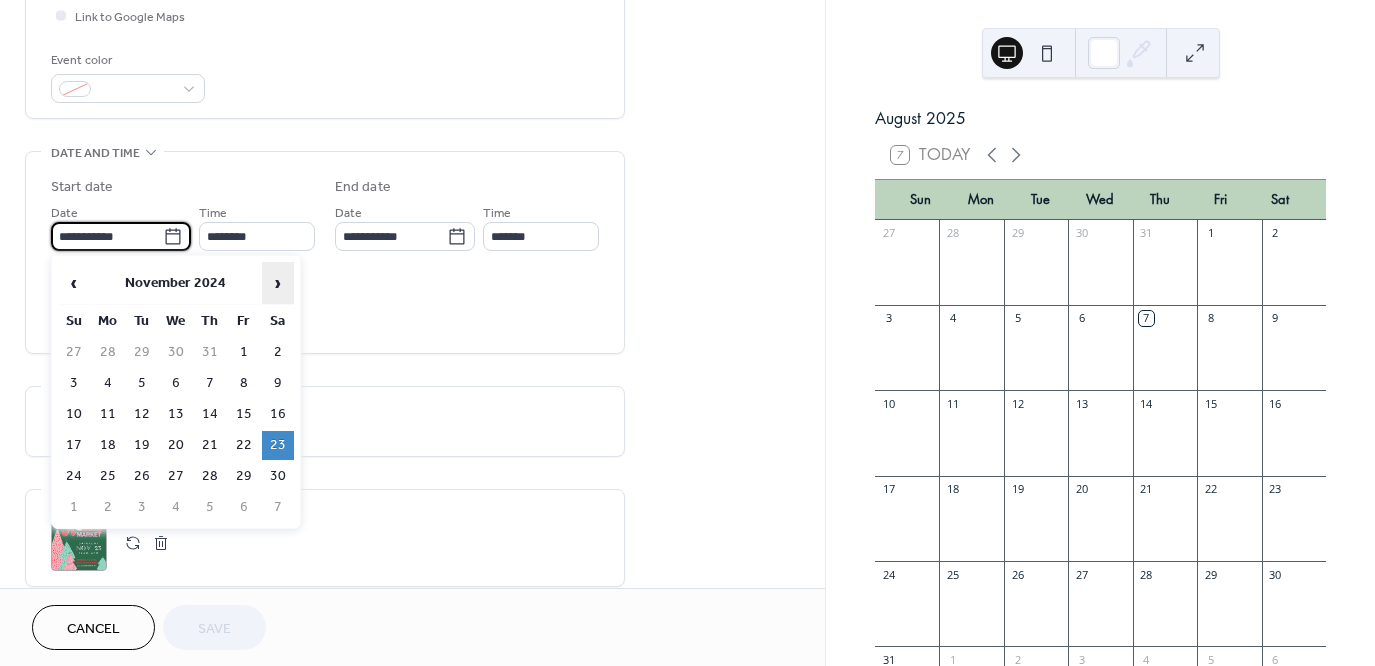 click on "›" at bounding box center [278, 283] 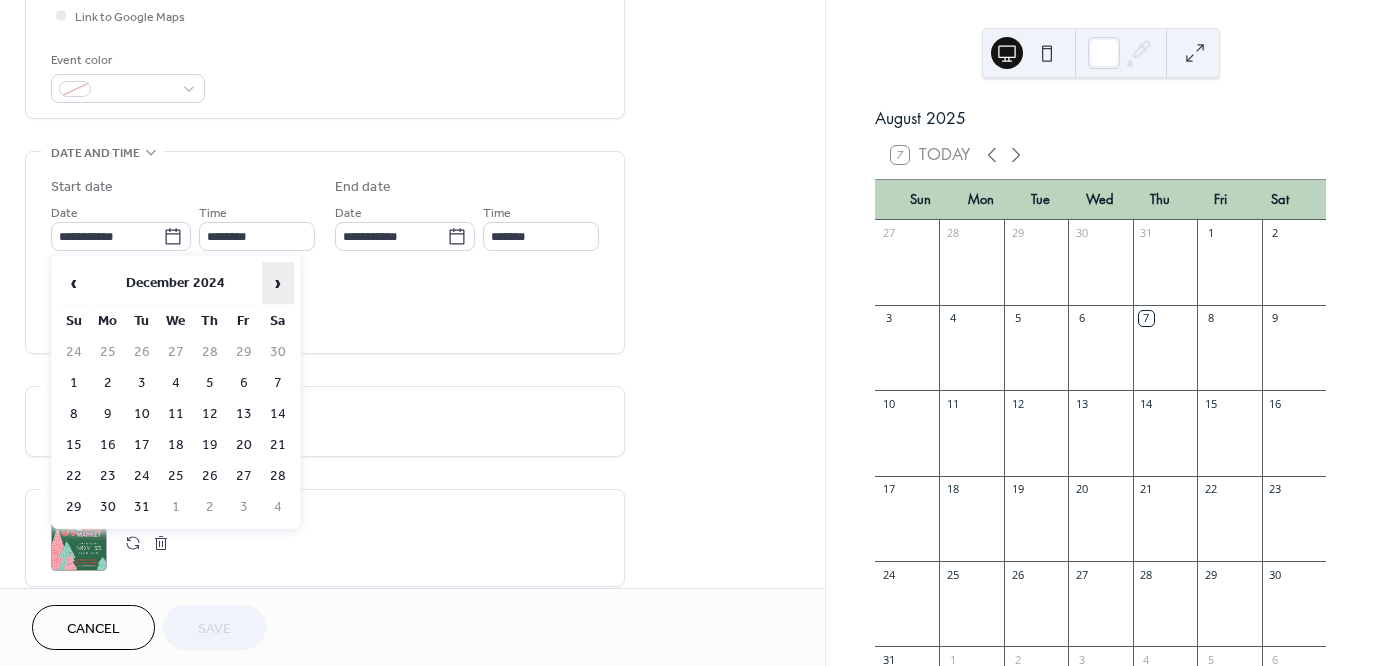 click on "›" at bounding box center [278, 283] 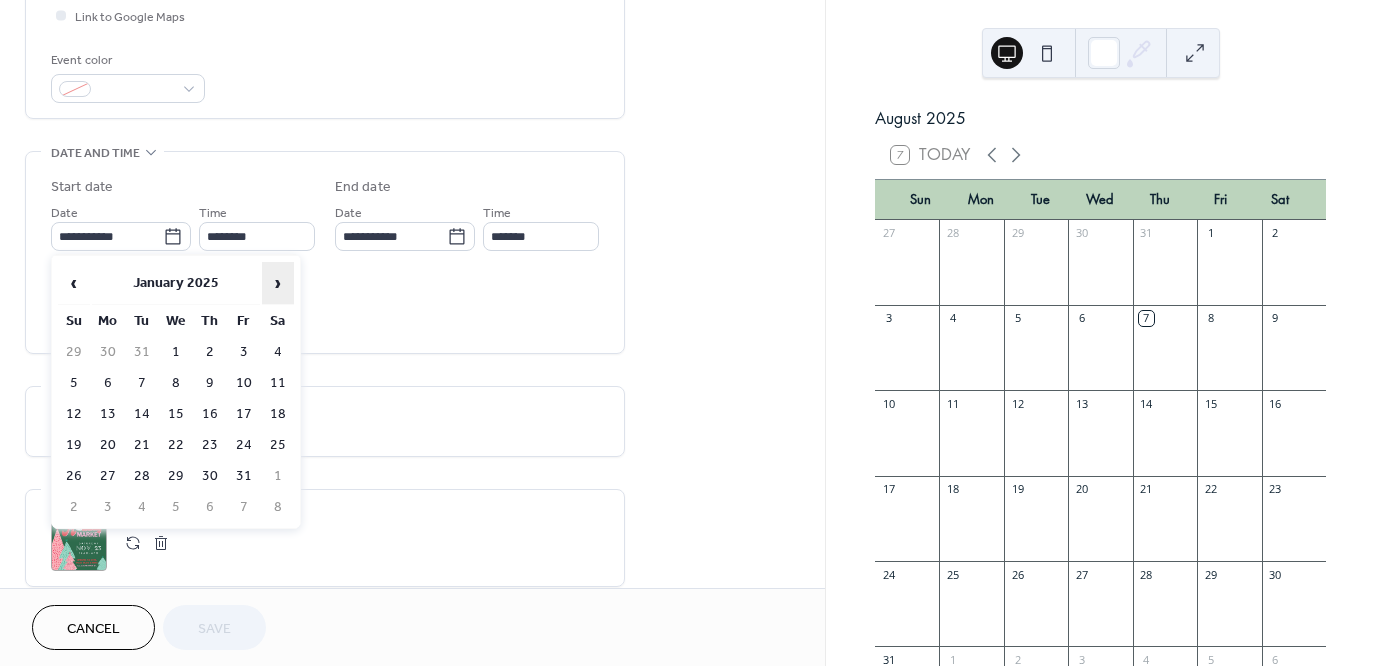 click on "›" at bounding box center [278, 283] 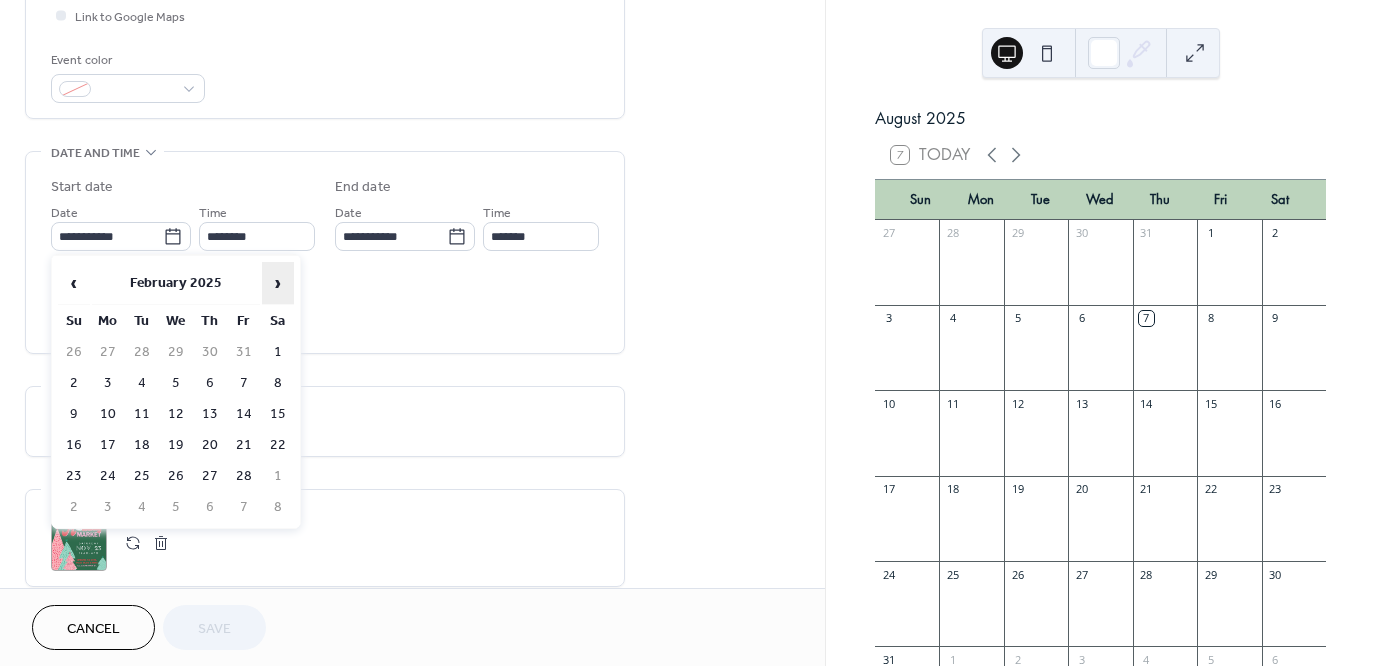 click on "›" at bounding box center [278, 283] 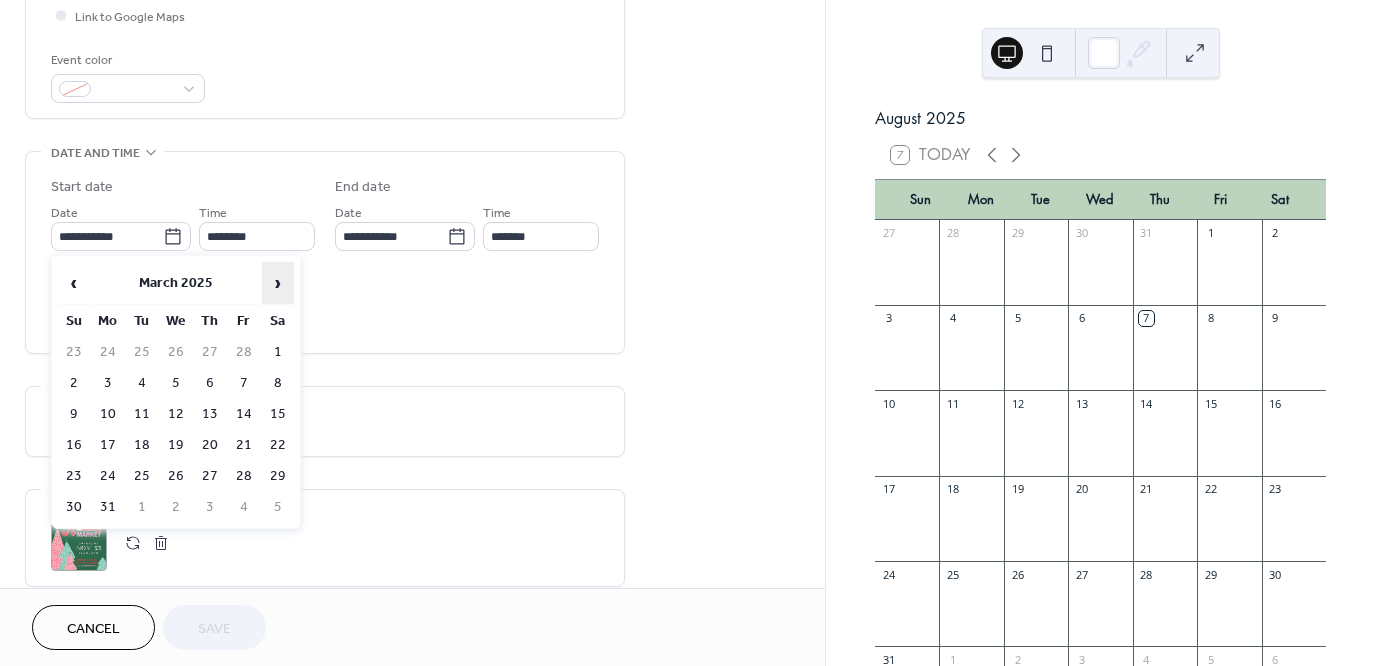 click on "›" at bounding box center (278, 283) 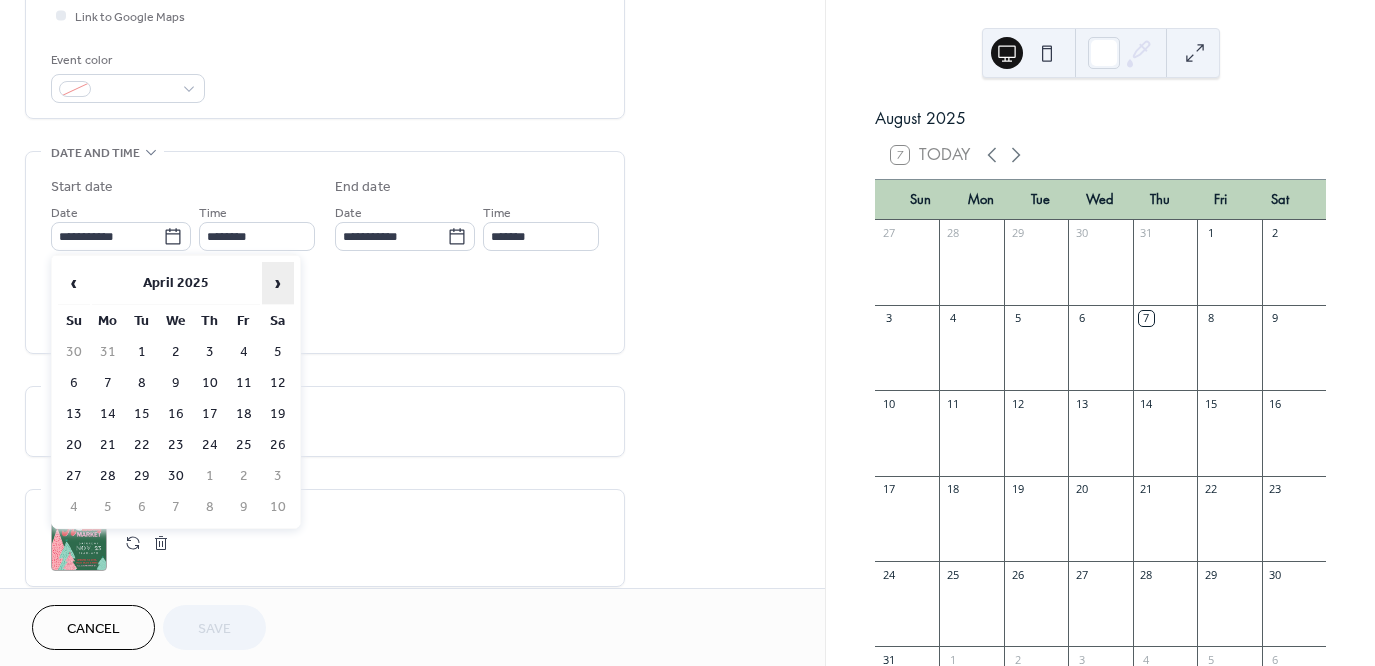 click on "›" at bounding box center (278, 283) 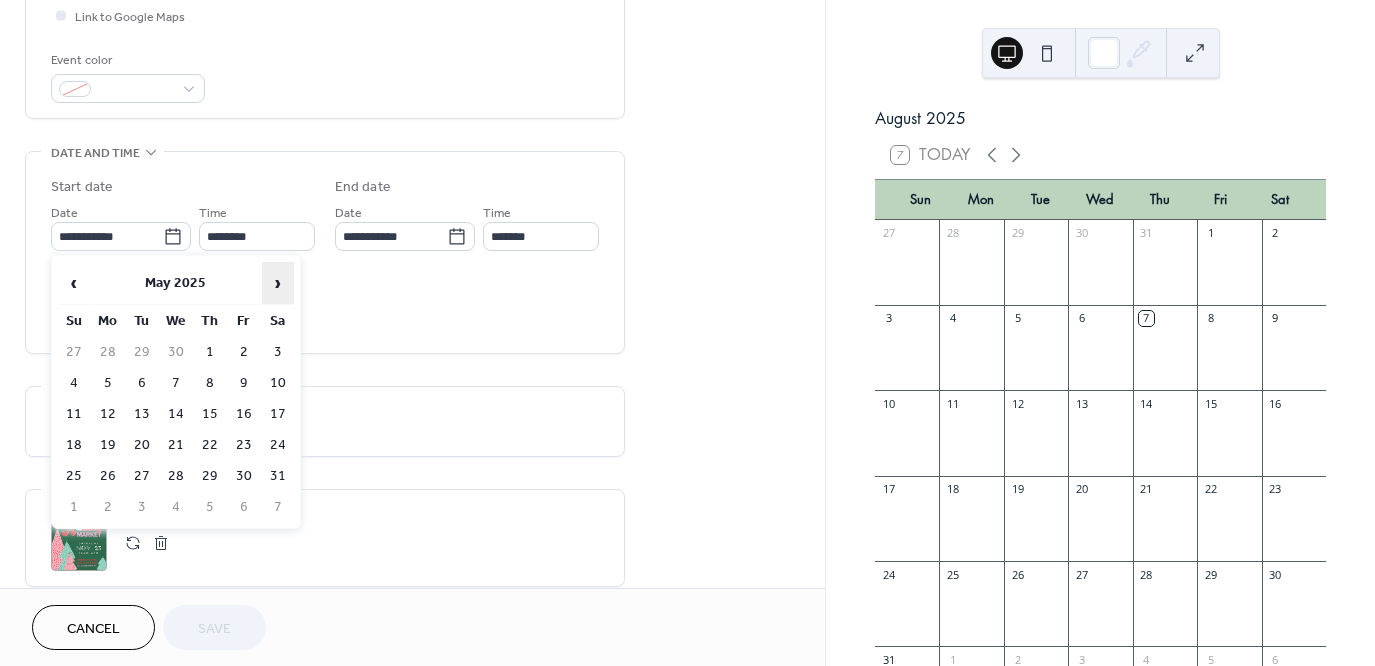 click on "›" at bounding box center (278, 283) 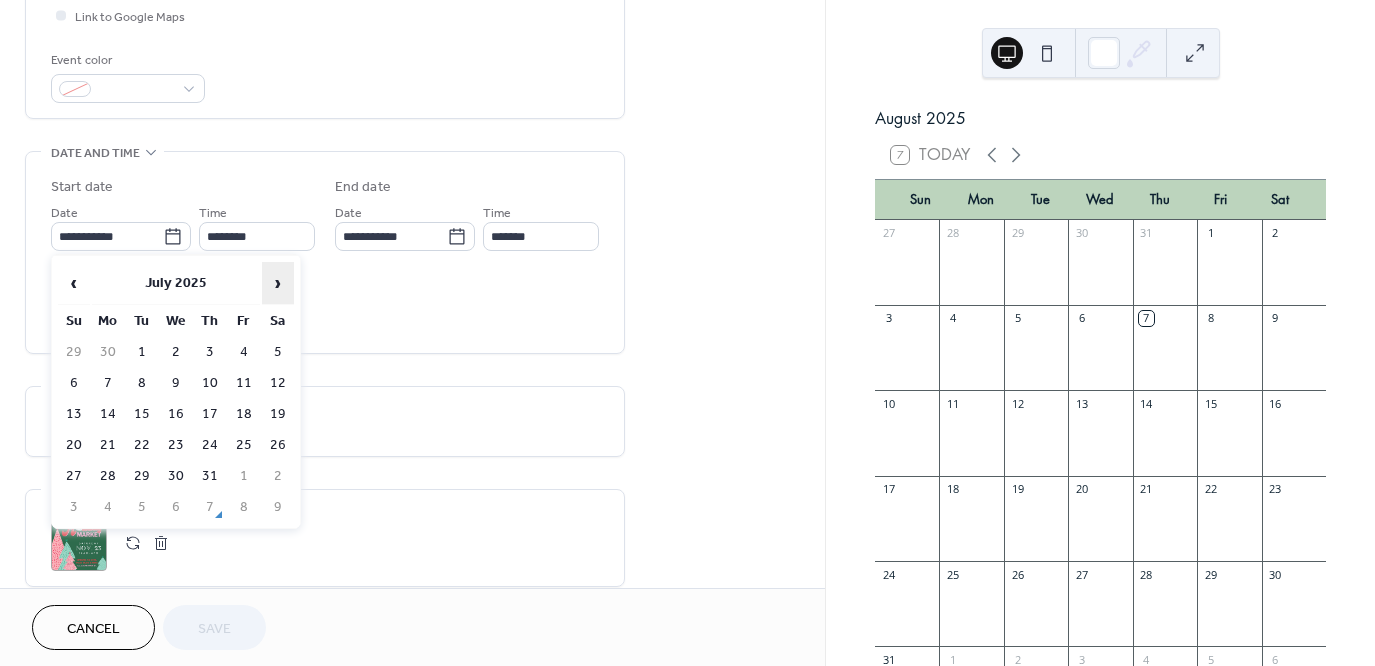 click on "›" at bounding box center (278, 283) 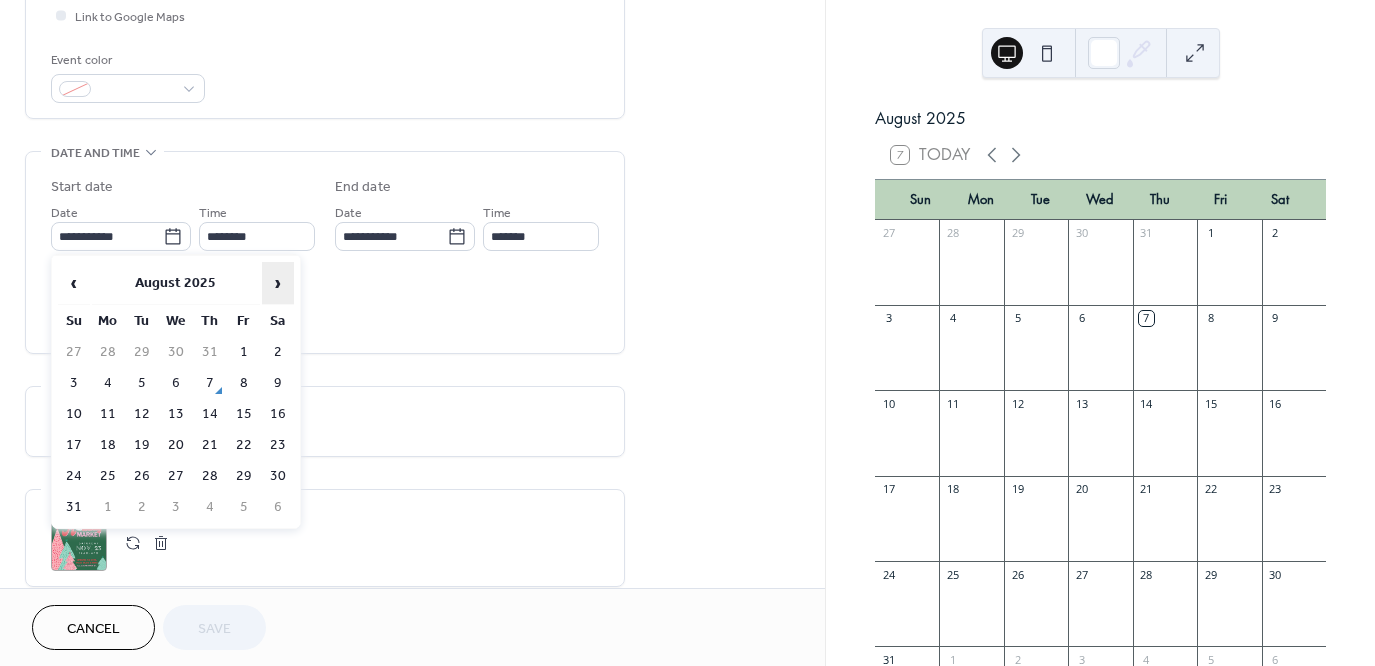 click on "›" at bounding box center [278, 283] 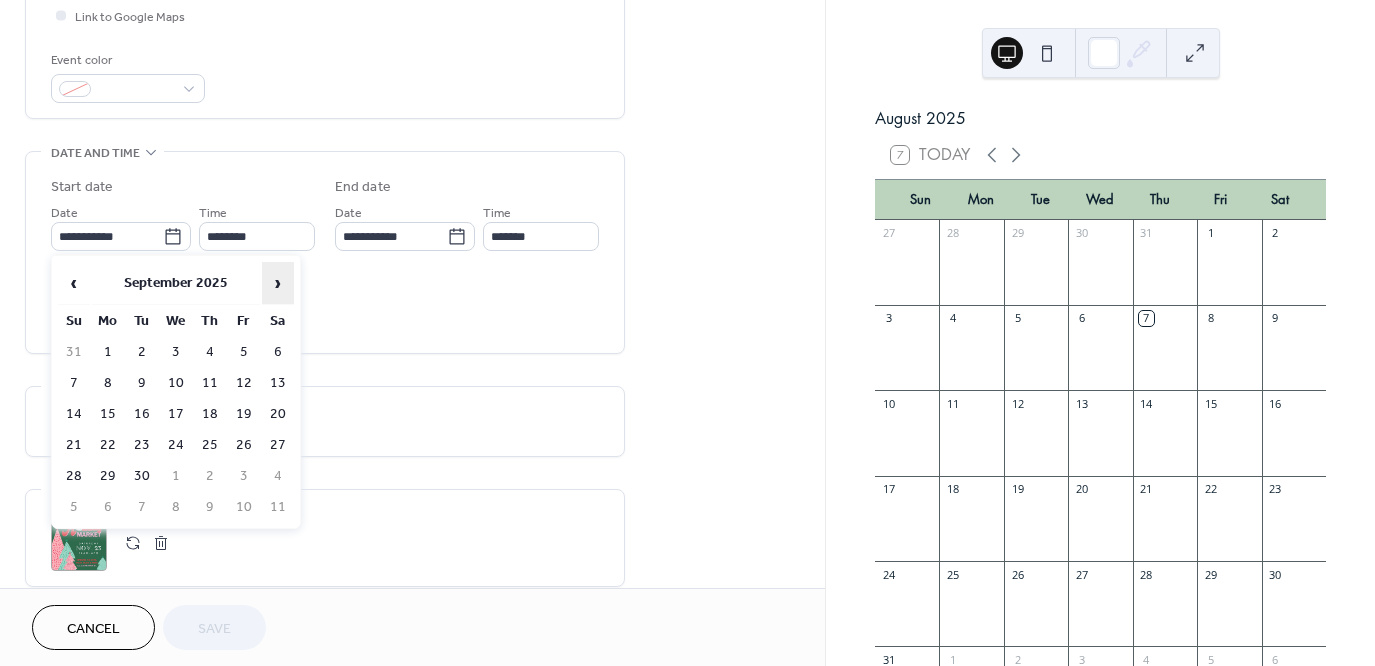 click on "›" at bounding box center [278, 283] 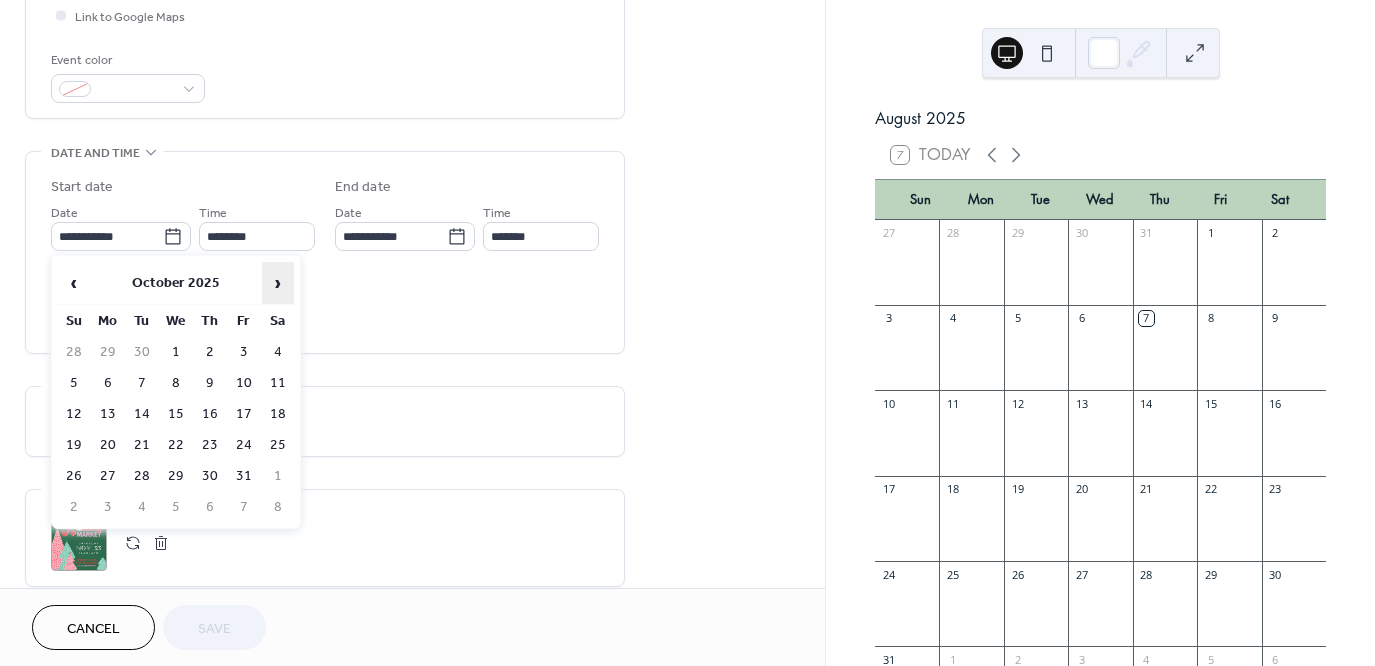click on "›" at bounding box center (278, 283) 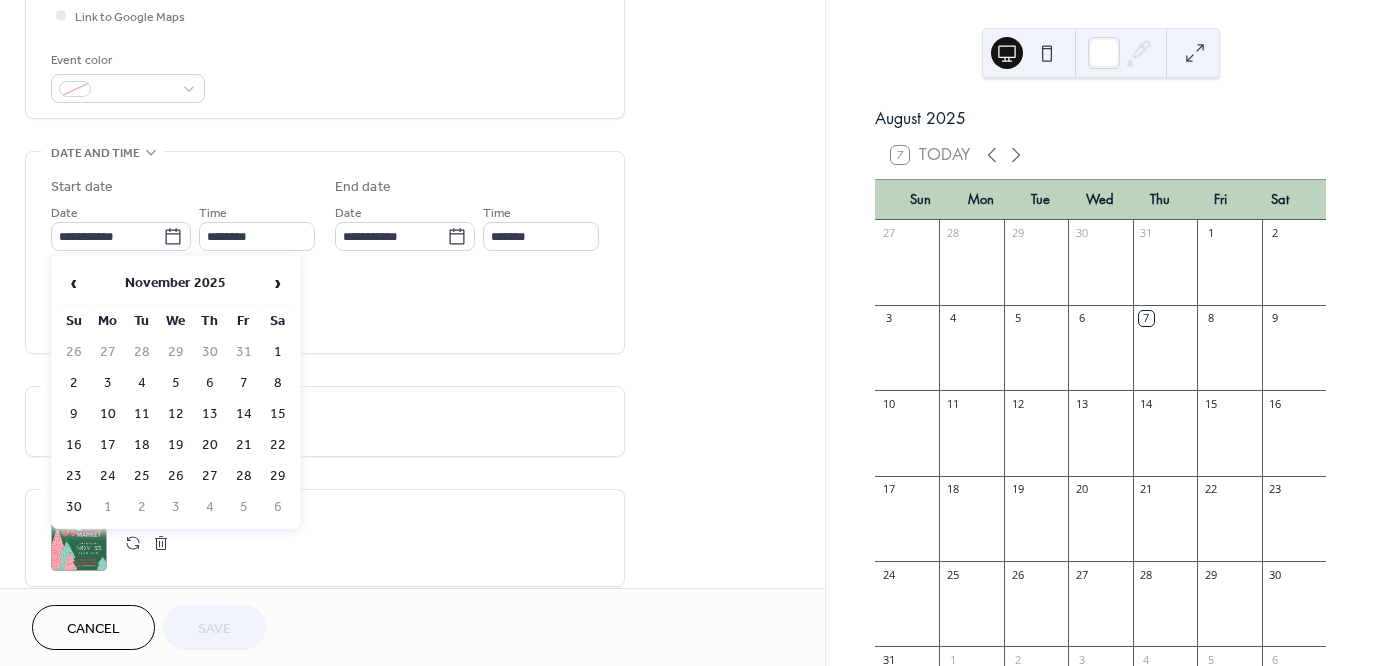 click on "22" at bounding box center (278, 445) 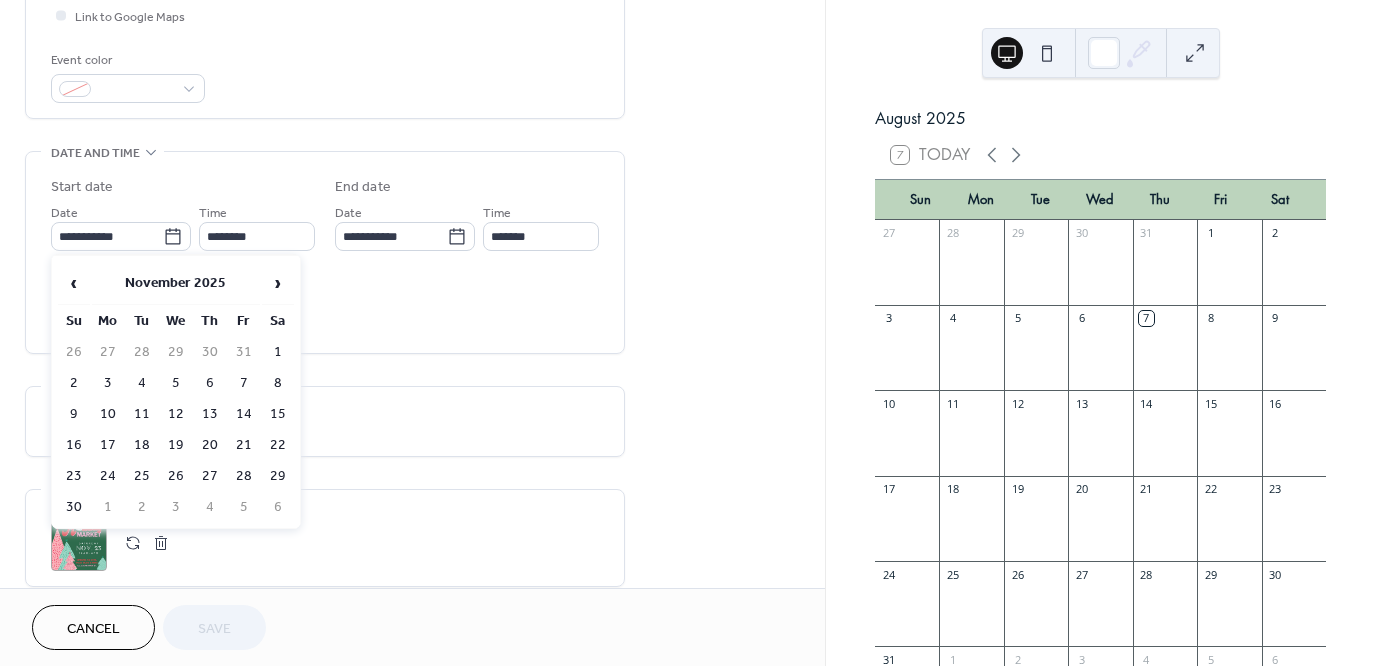 type on "**********" 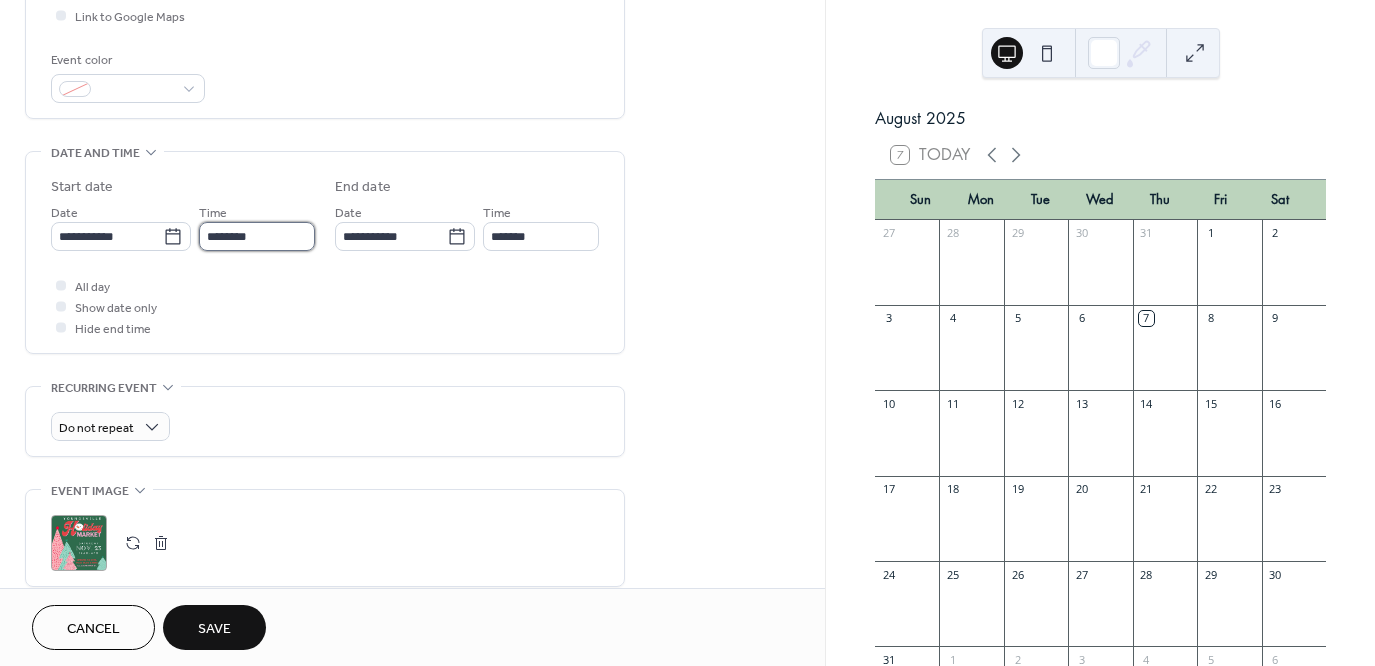 click on "********" at bounding box center [257, 236] 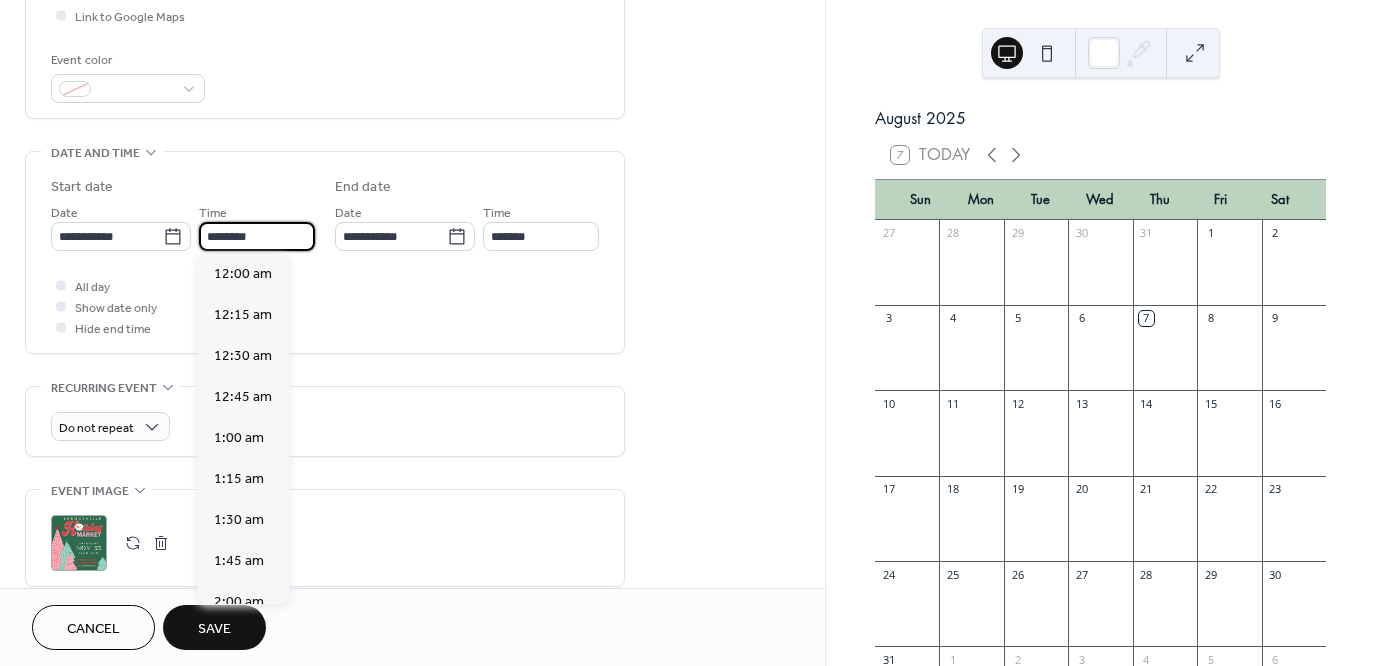 scroll, scrollTop: 1640, scrollLeft: 0, axis: vertical 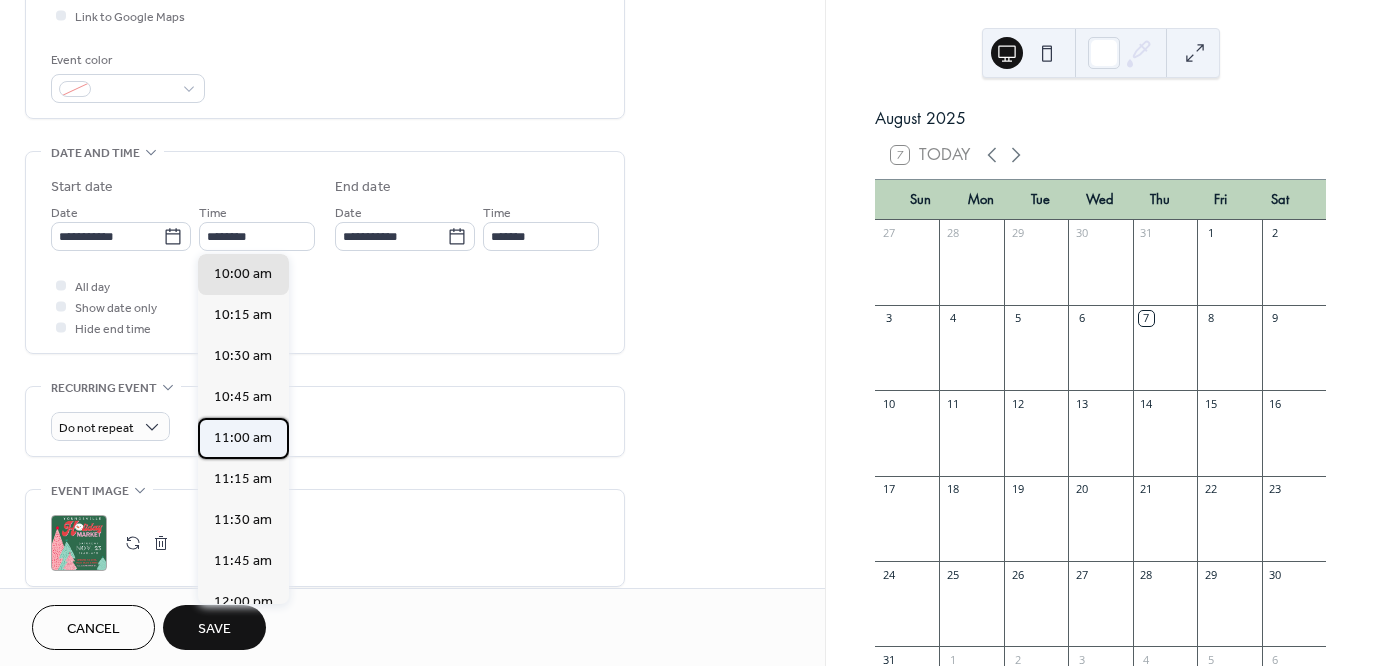 click on "11:00 am" at bounding box center [243, 438] 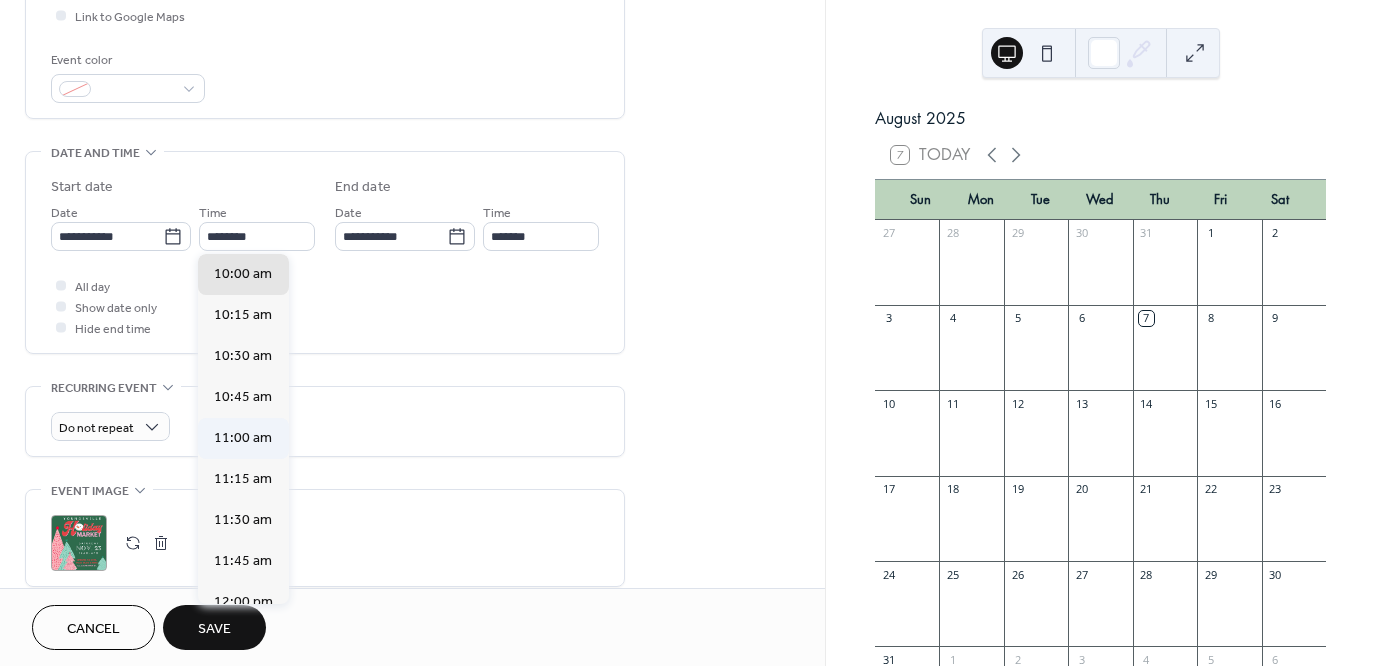 type on "********" 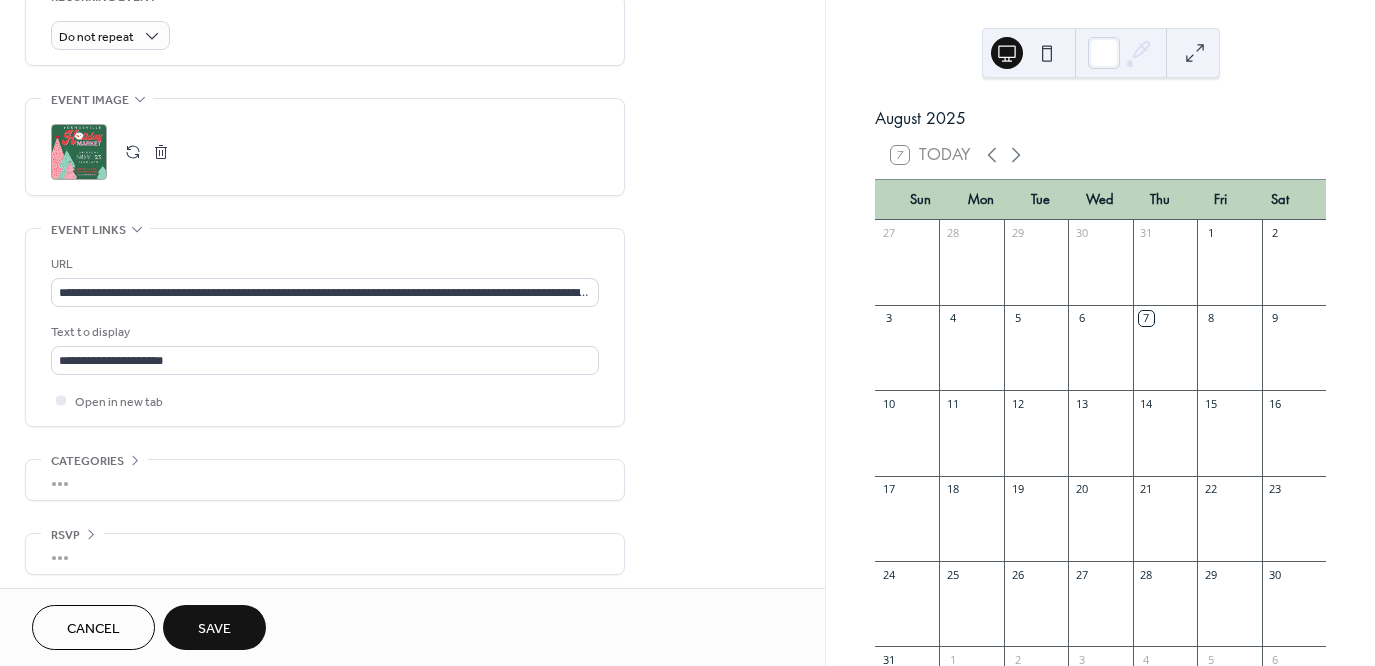 scroll, scrollTop: 895, scrollLeft: 0, axis: vertical 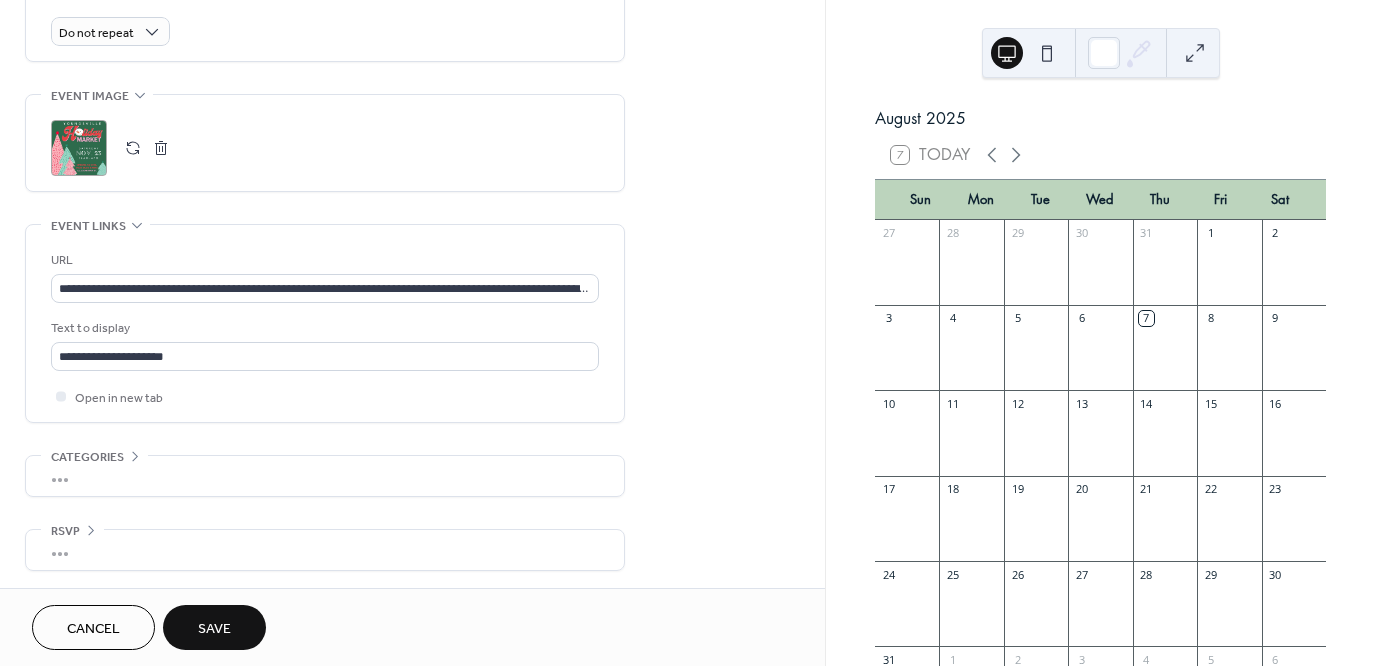click on "Save" at bounding box center (214, 629) 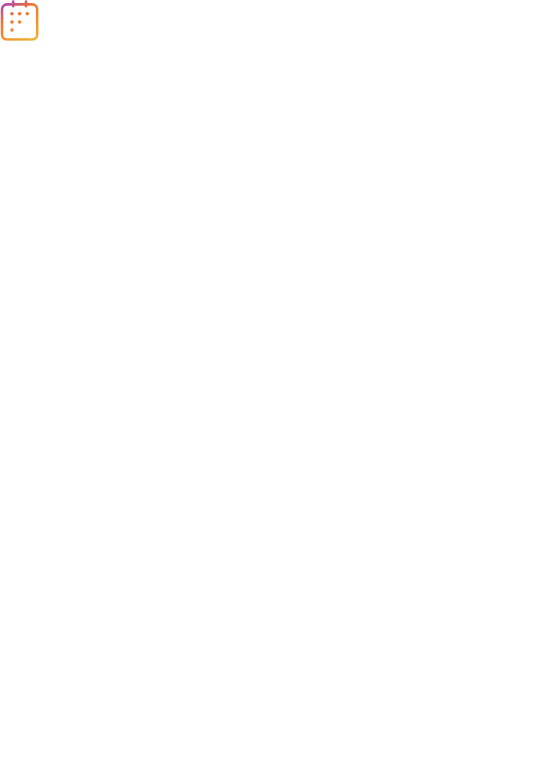 scroll, scrollTop: 0, scrollLeft: 0, axis: both 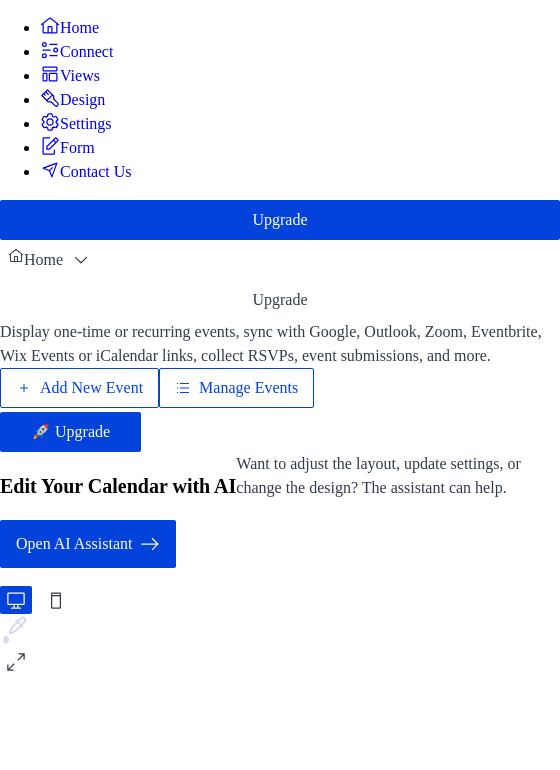 click on "Manage Events" at bounding box center [248, 388] 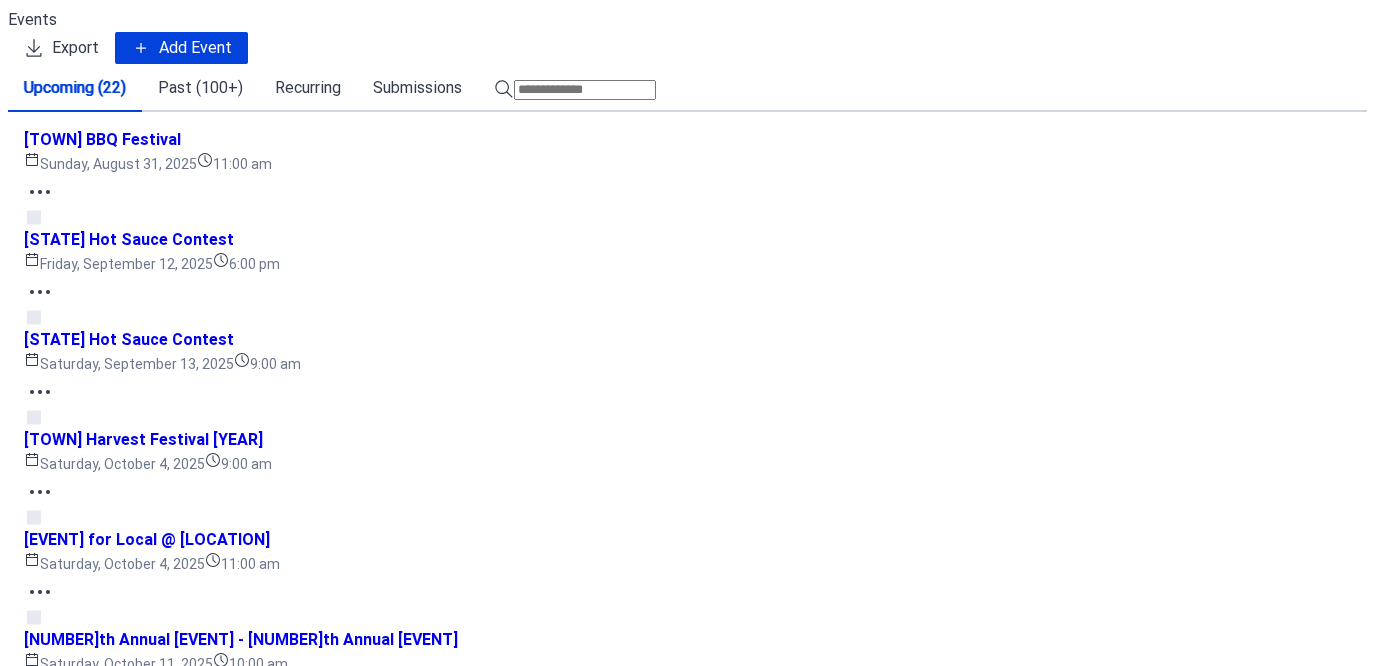 scroll, scrollTop: 0, scrollLeft: 0, axis: both 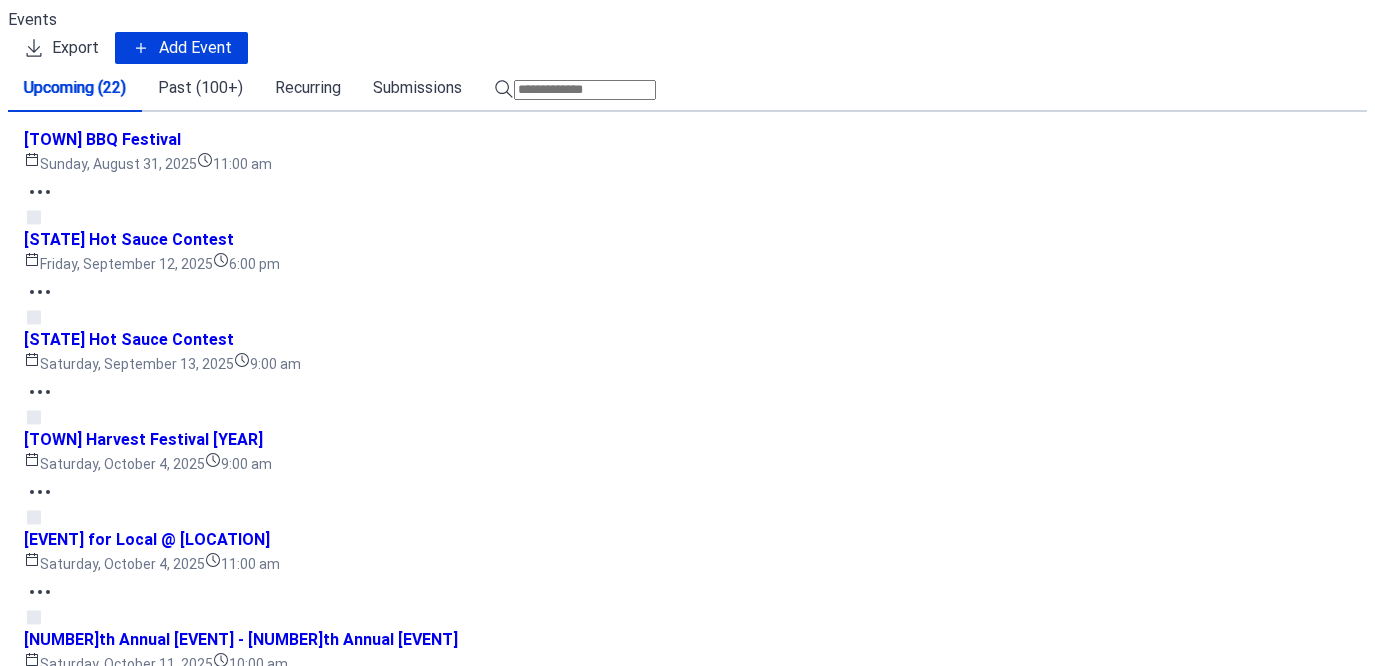 click on "[EVENT] Market Holiday Fair" at bounding box center [129, 1340] 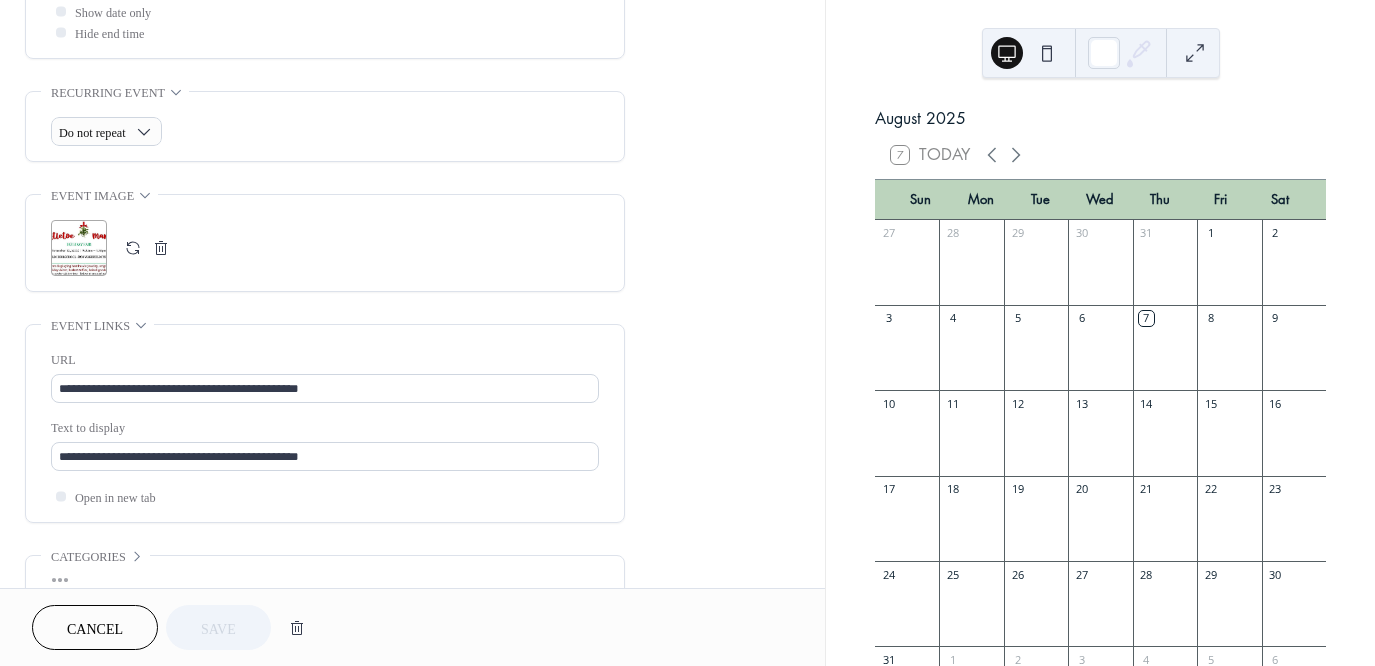 scroll, scrollTop: 800, scrollLeft: 0, axis: vertical 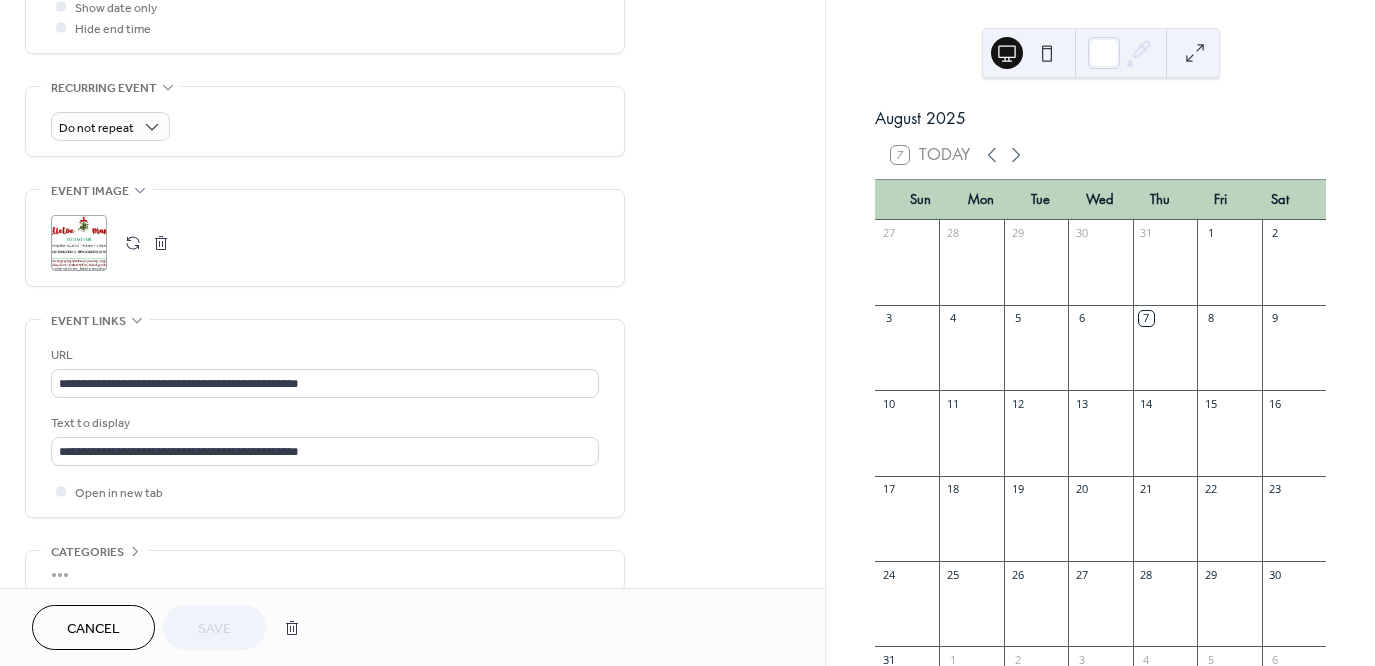 click at bounding box center [133, 243] 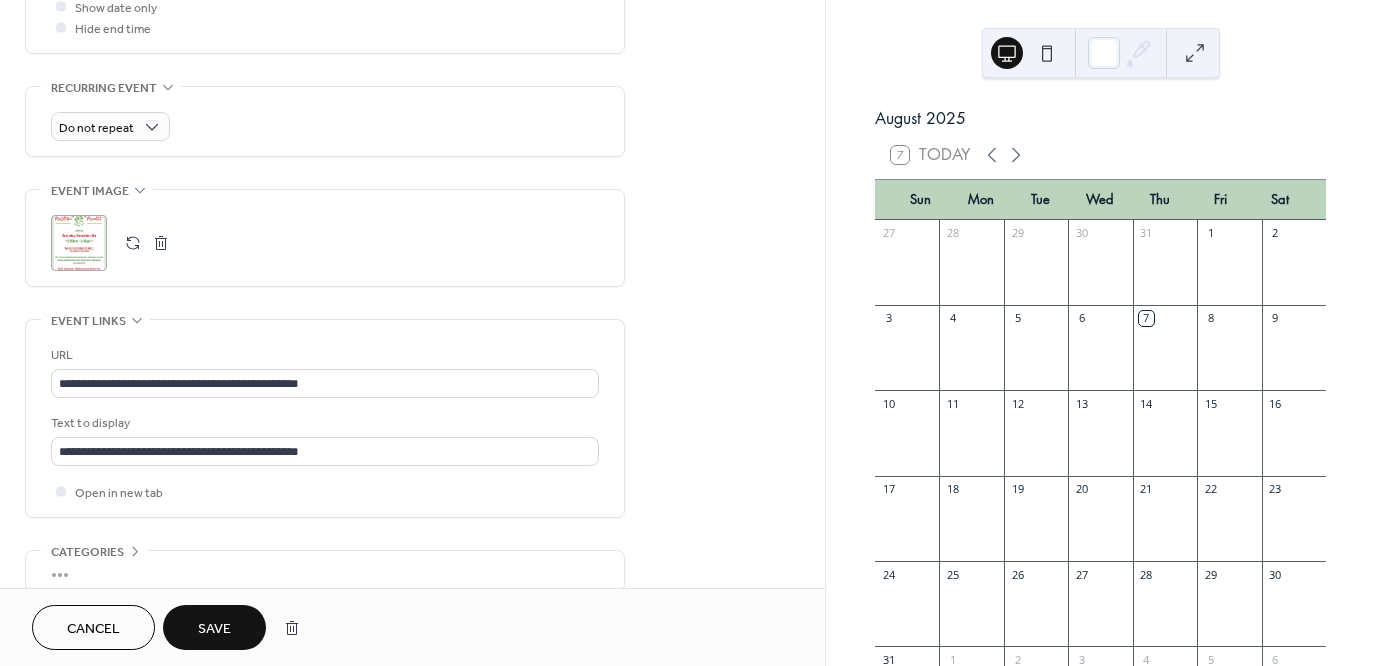 click on "Save" at bounding box center (214, 627) 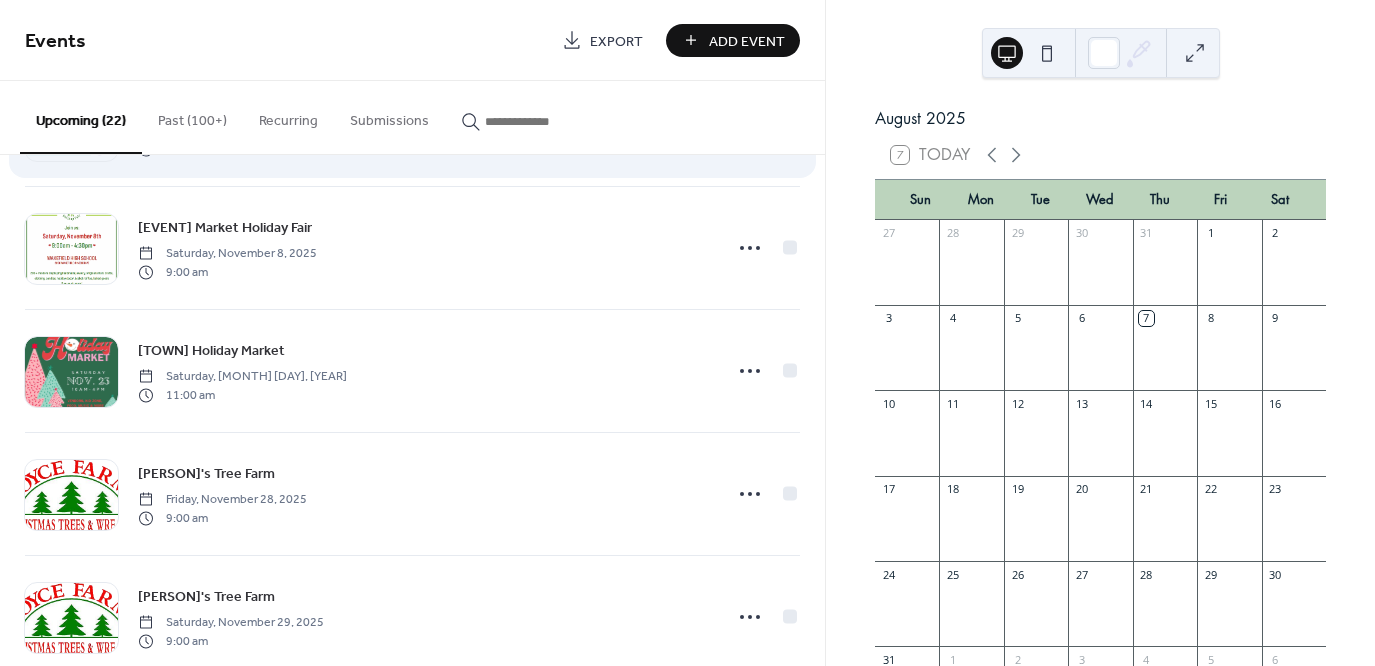 scroll, scrollTop: 1500, scrollLeft: 0, axis: vertical 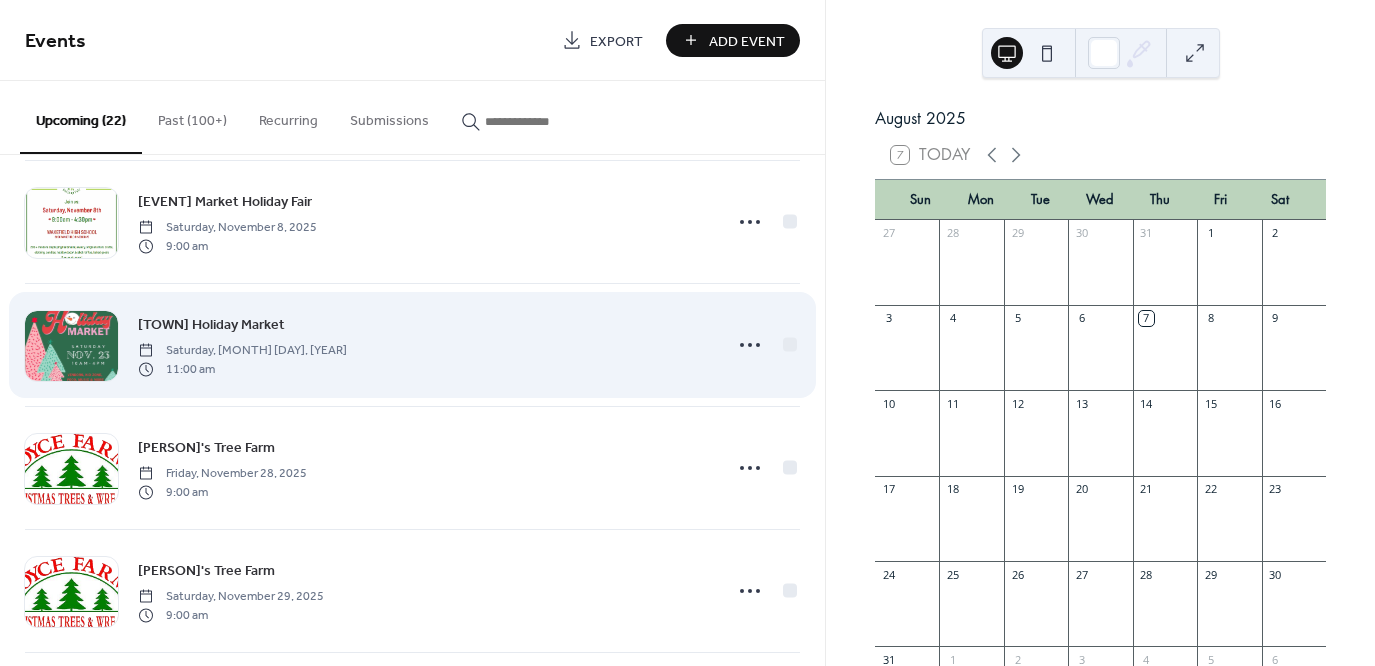 click on "[CITY] Holiday Market Saturday, [MONTH] [DAY], [YEAR] [TIME]" at bounding box center (424, 345) 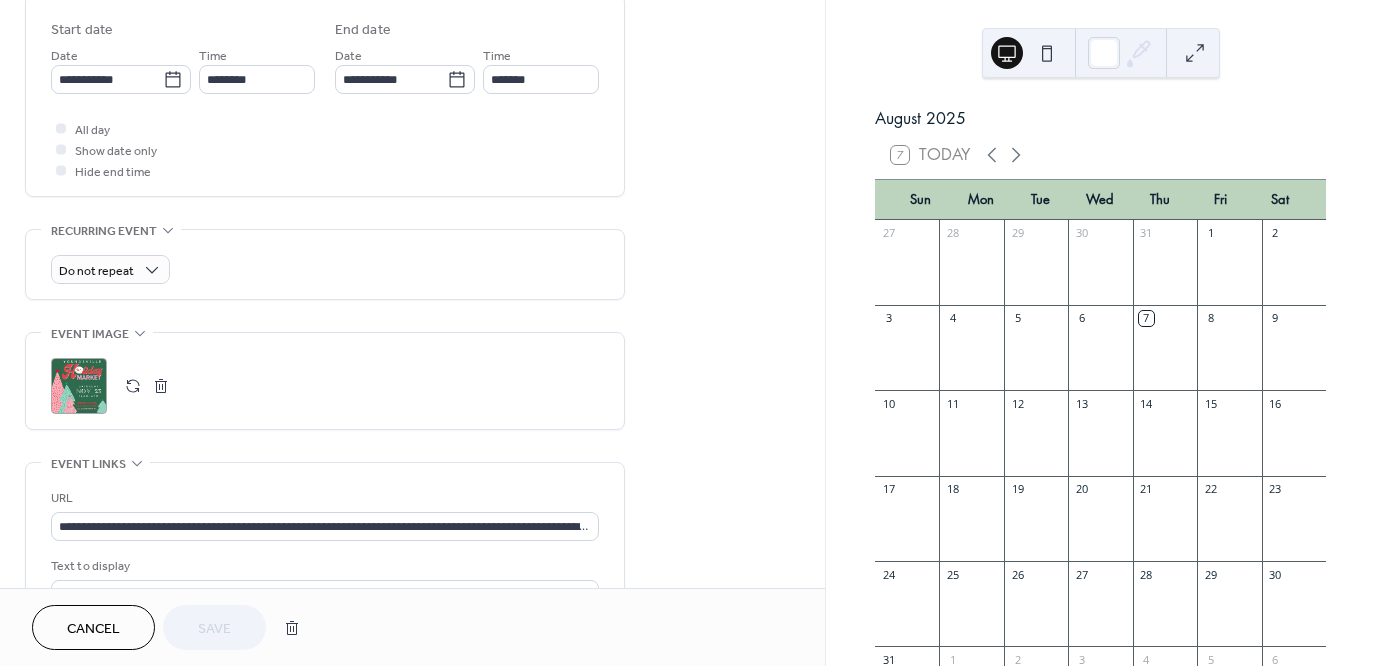 scroll, scrollTop: 700, scrollLeft: 0, axis: vertical 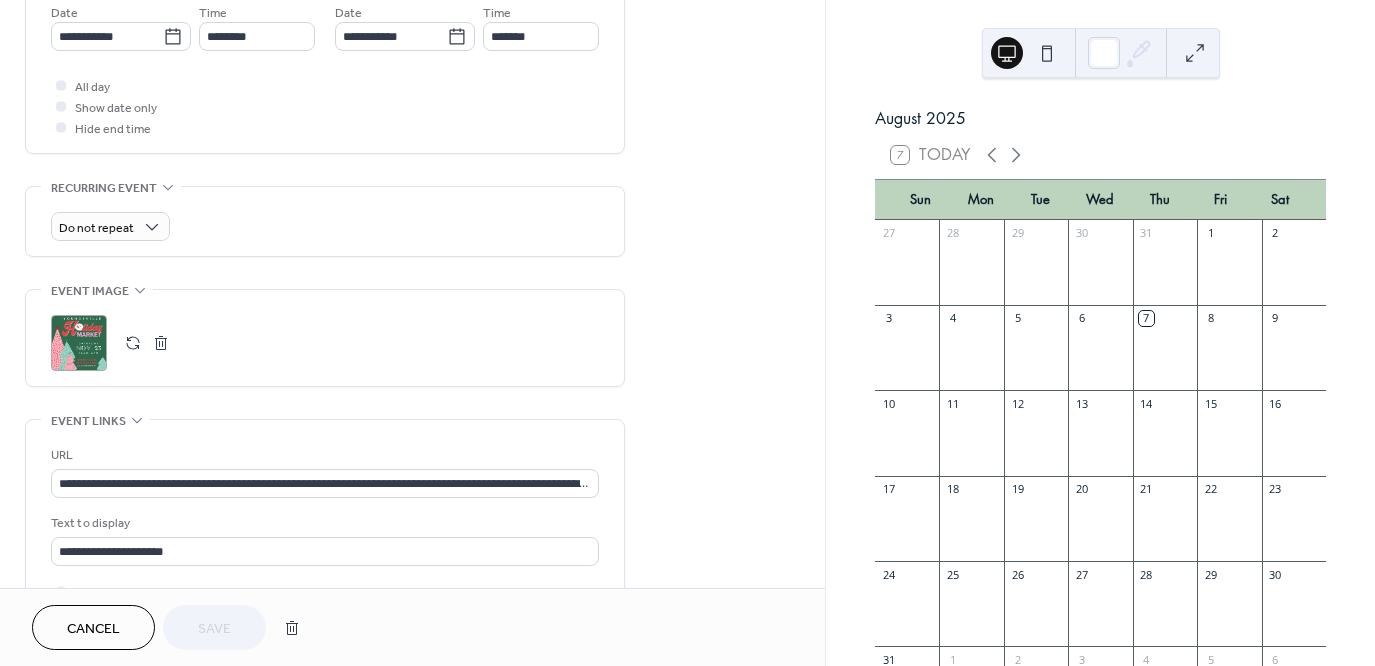 click at bounding box center (161, 343) 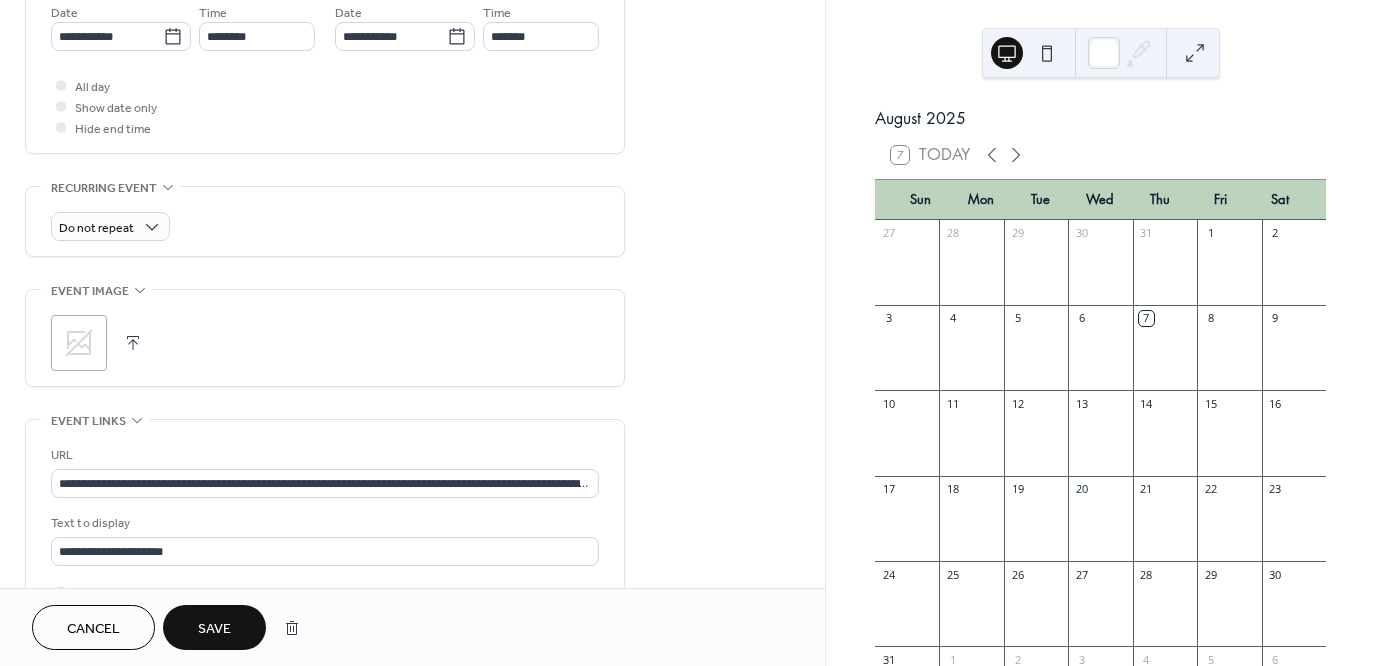 click at bounding box center [133, 343] 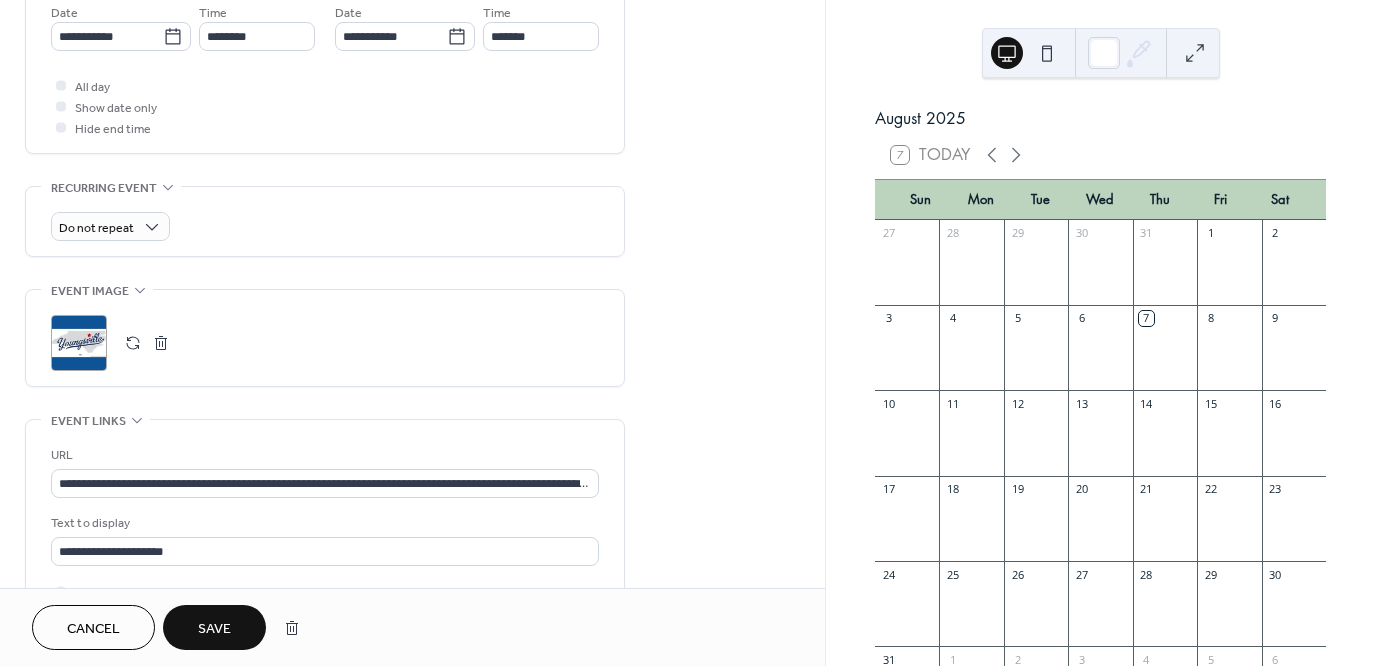 click on "Save" at bounding box center [214, 629] 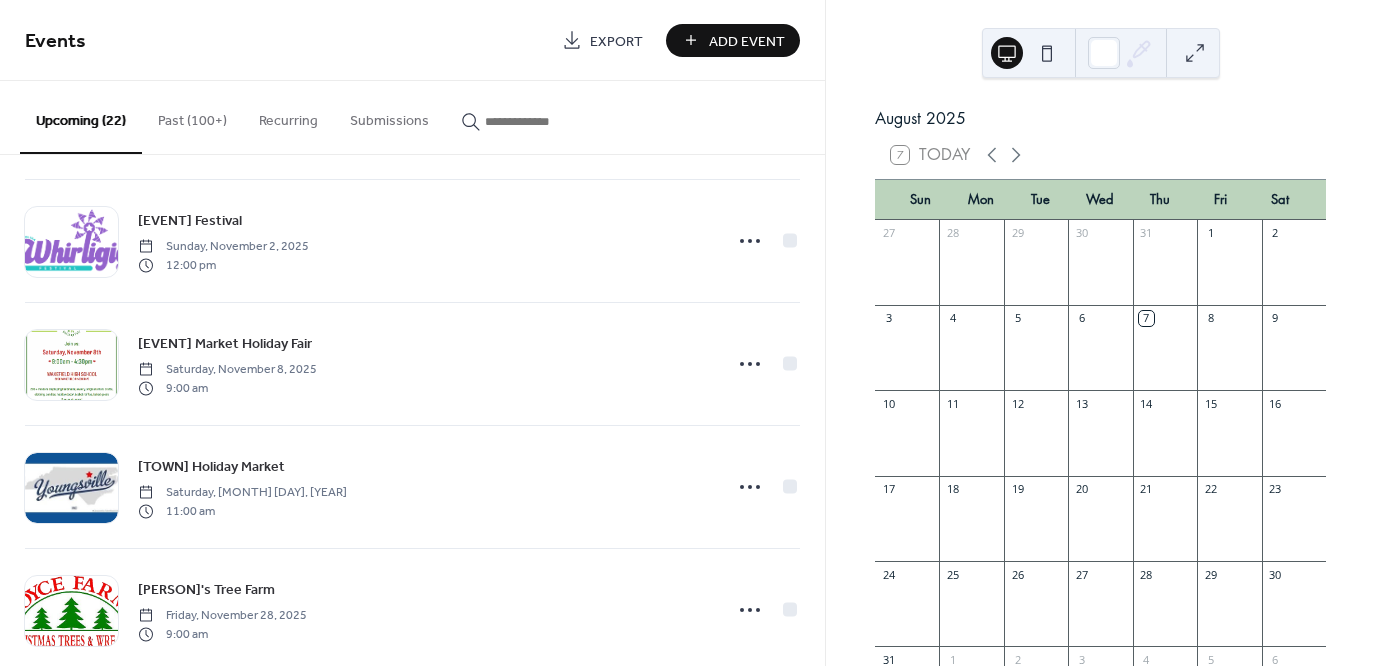 scroll, scrollTop: 1348, scrollLeft: 0, axis: vertical 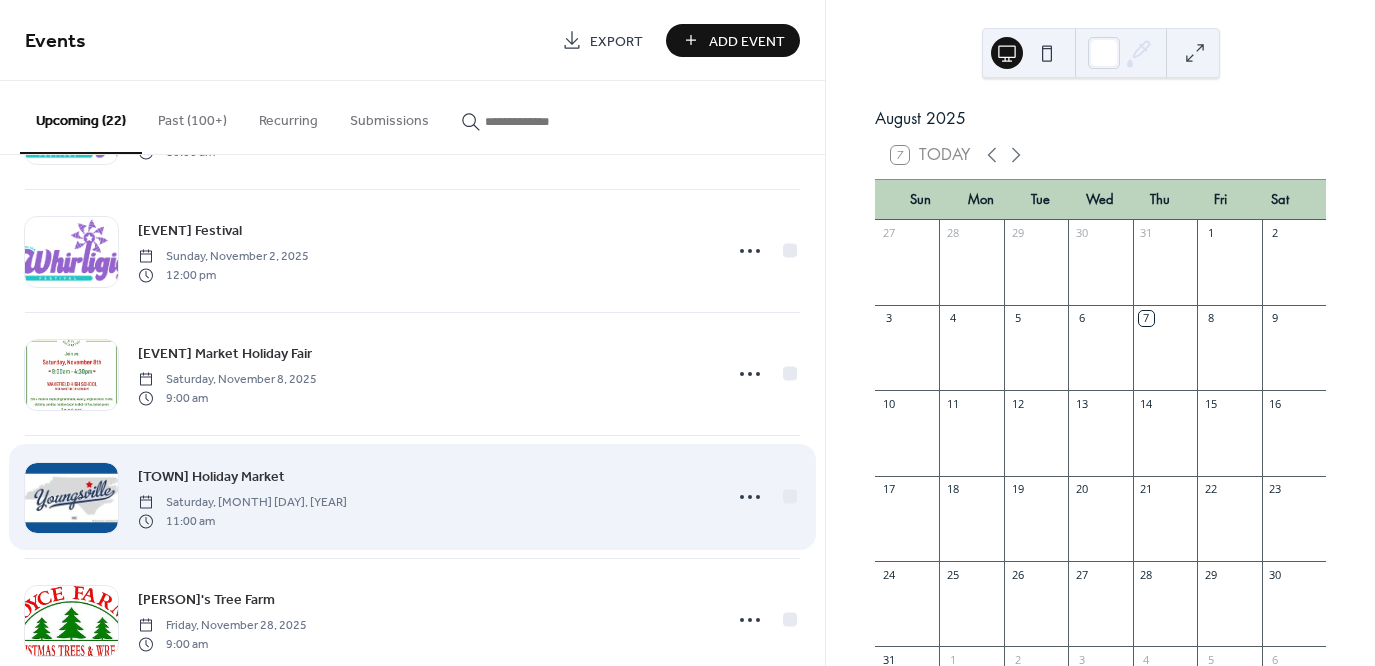 click on "[TOWN] Holiday Market" at bounding box center (211, 477) 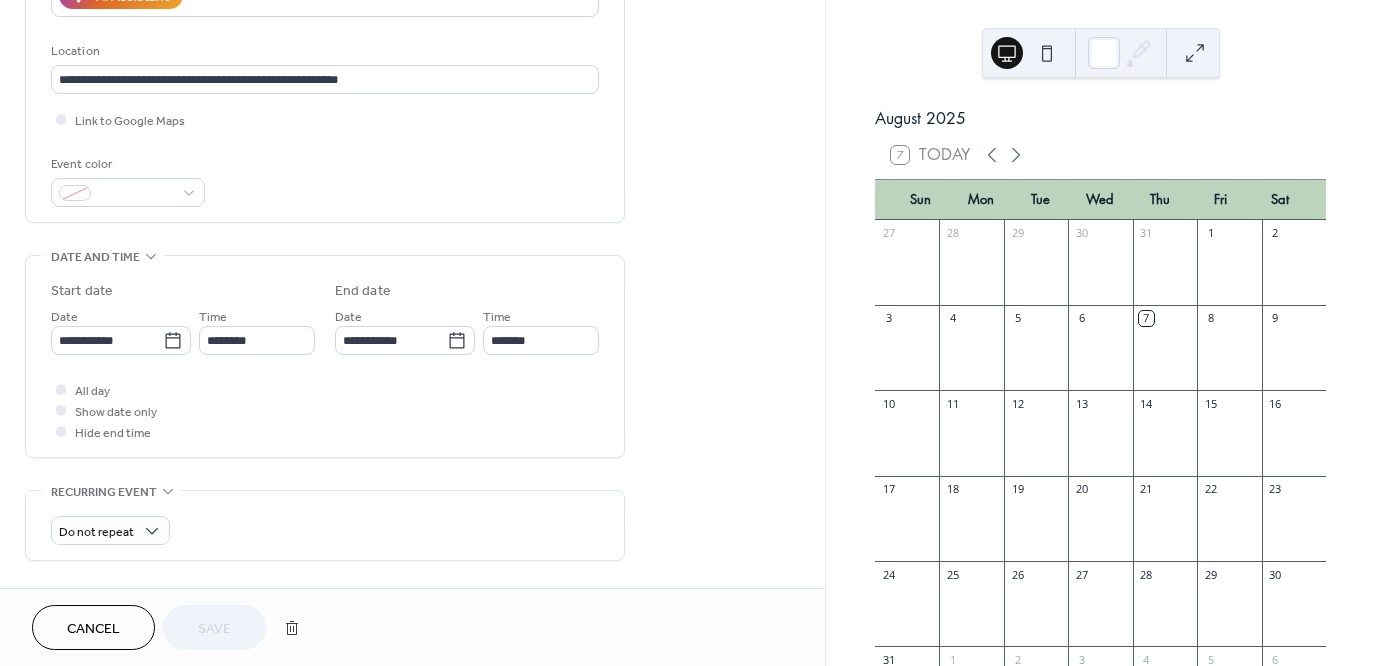 scroll, scrollTop: 400, scrollLeft: 0, axis: vertical 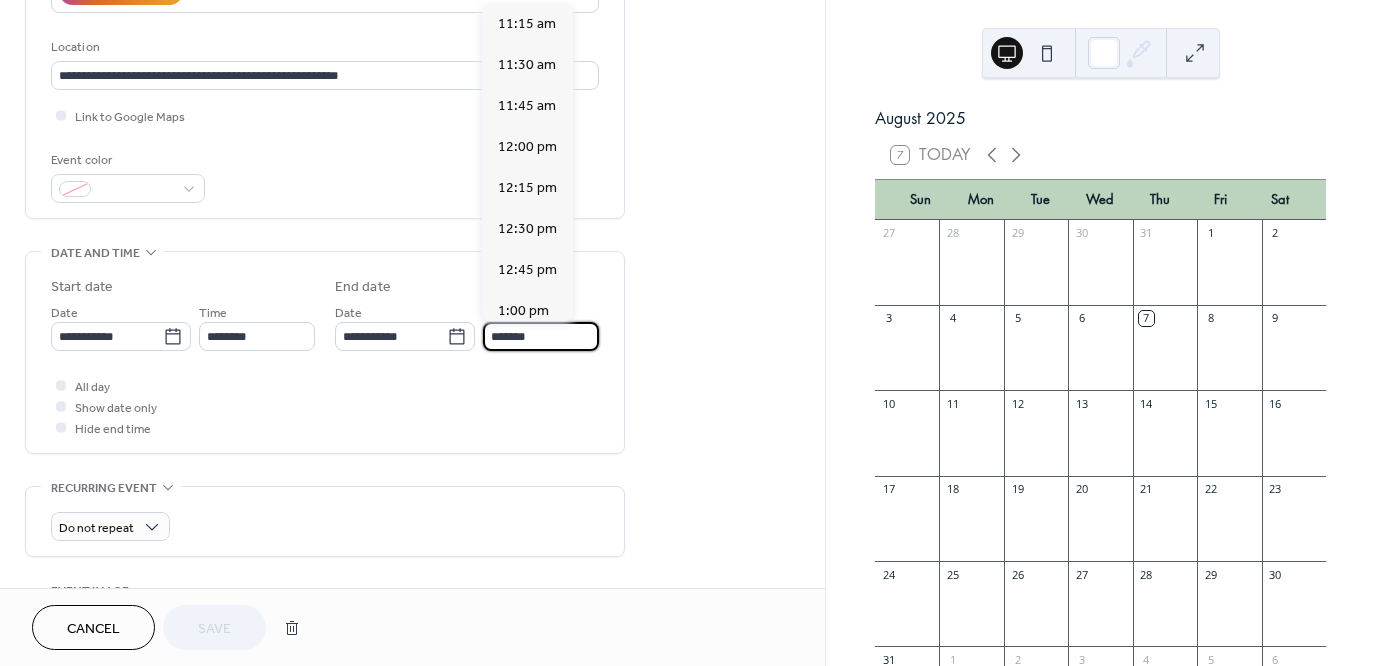 click on "*******" at bounding box center (541, 336) 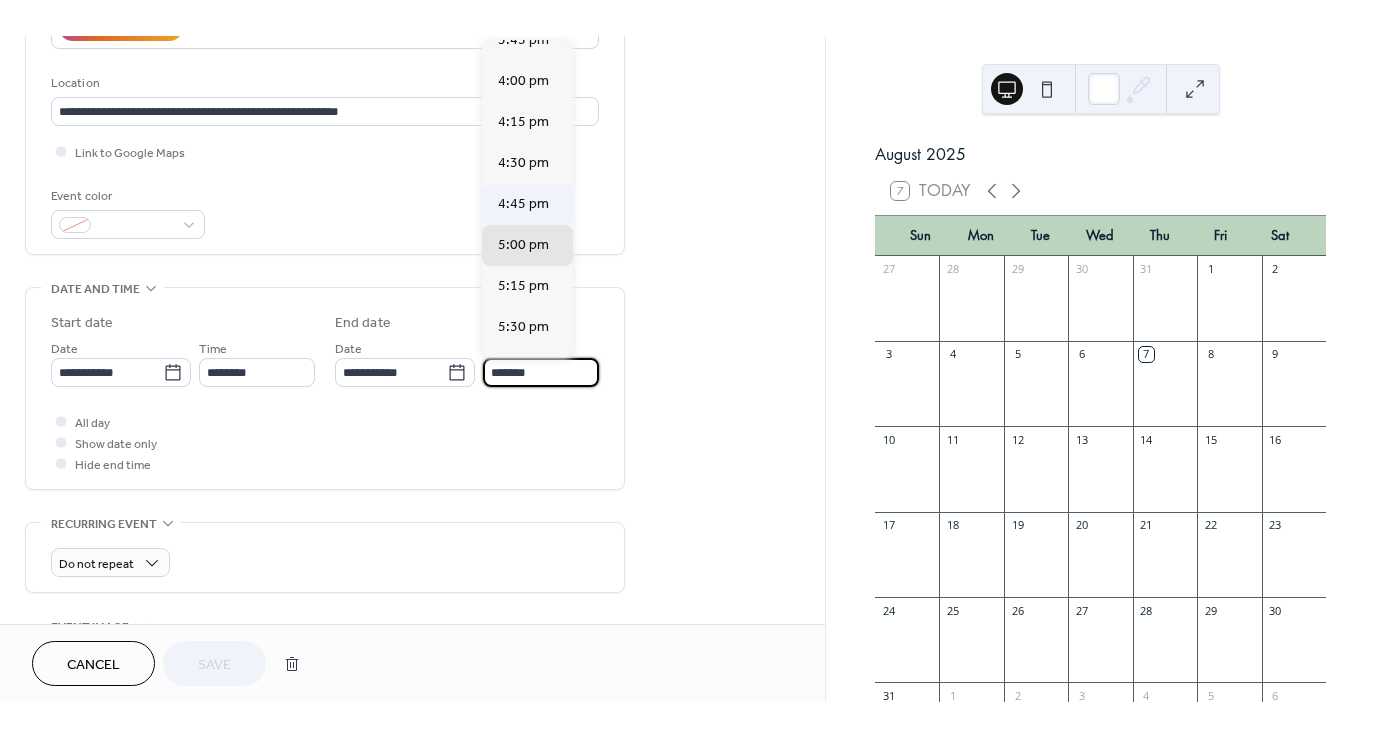 scroll, scrollTop: 743, scrollLeft: 0, axis: vertical 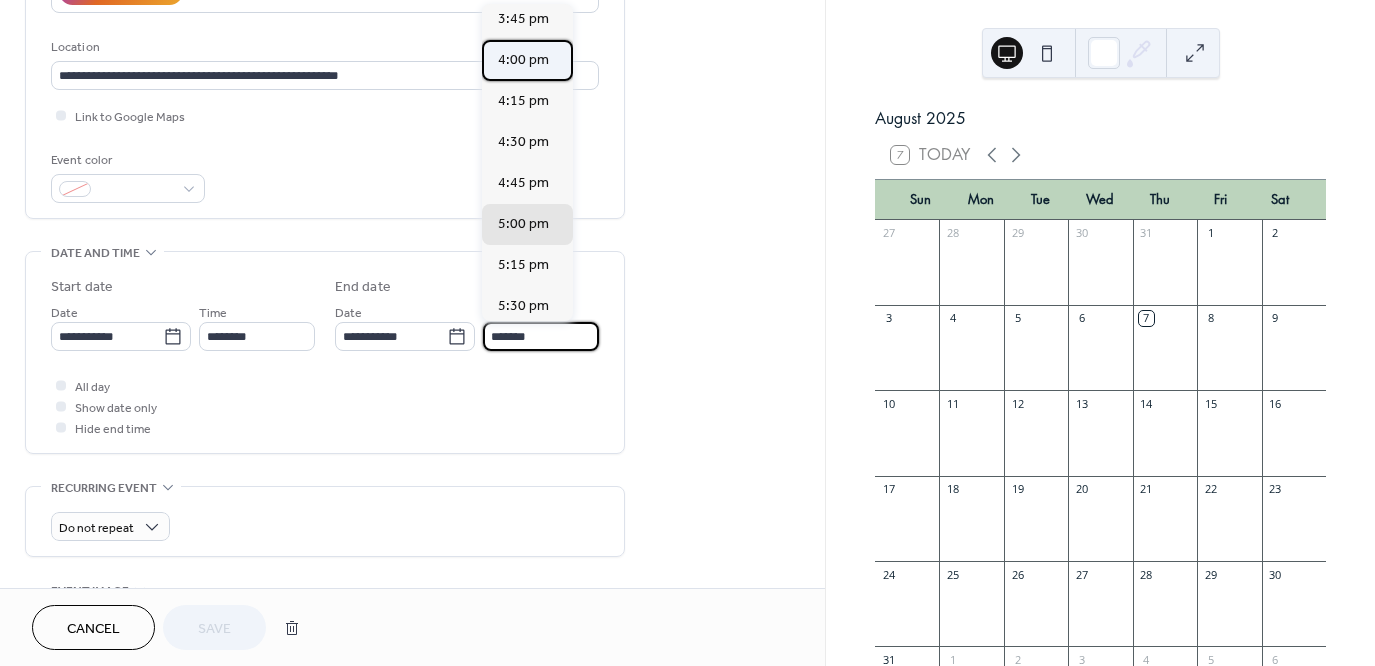 click on "4:00 pm" at bounding box center (523, 60) 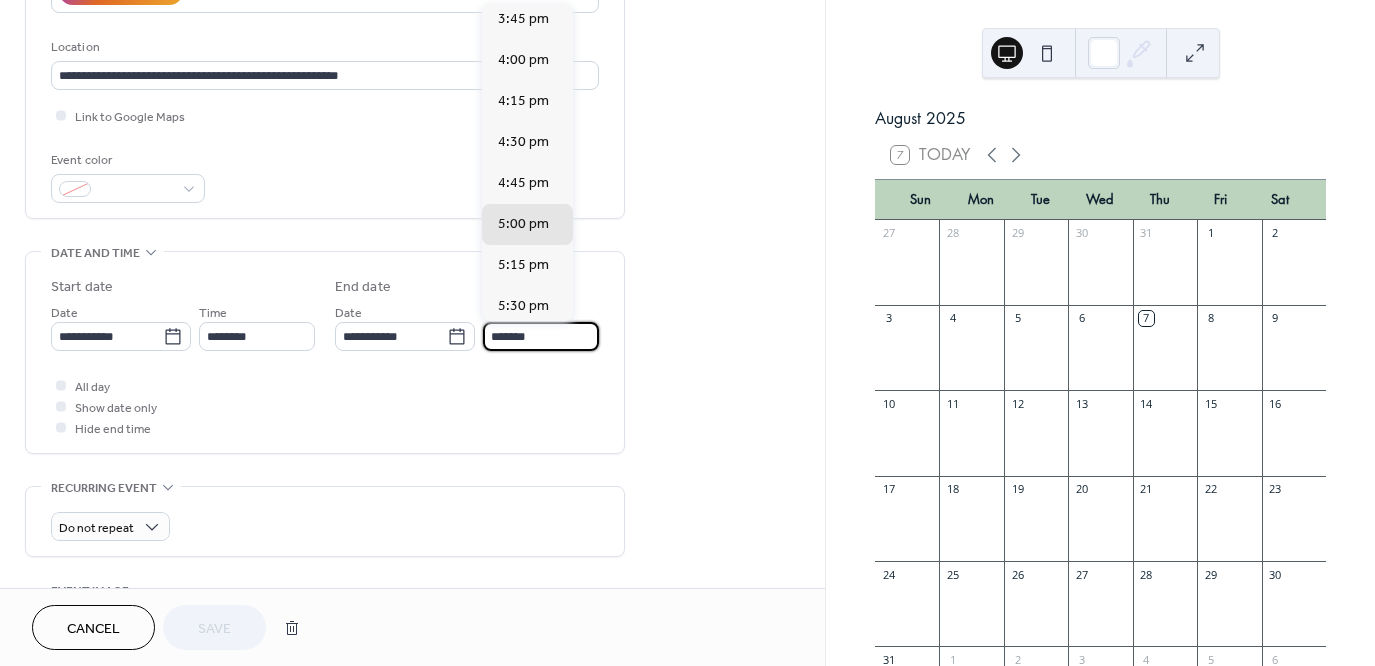 type on "*******" 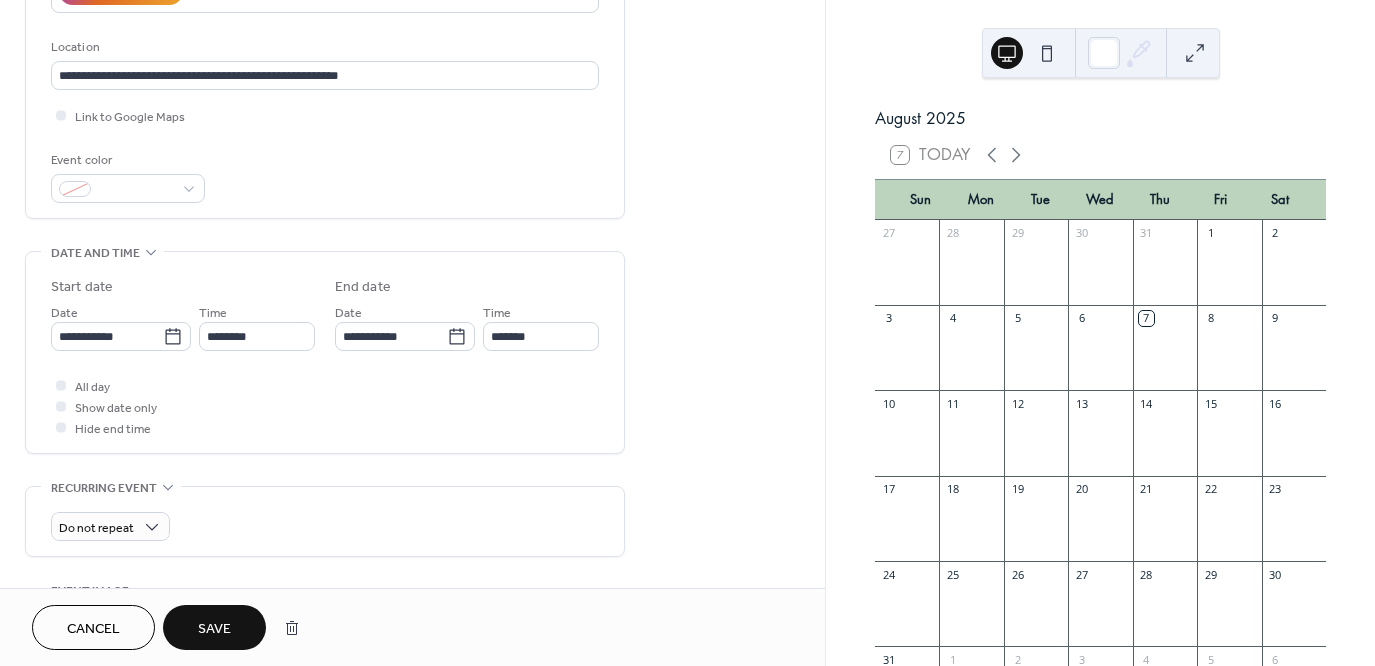 click on "Save" at bounding box center (214, 629) 